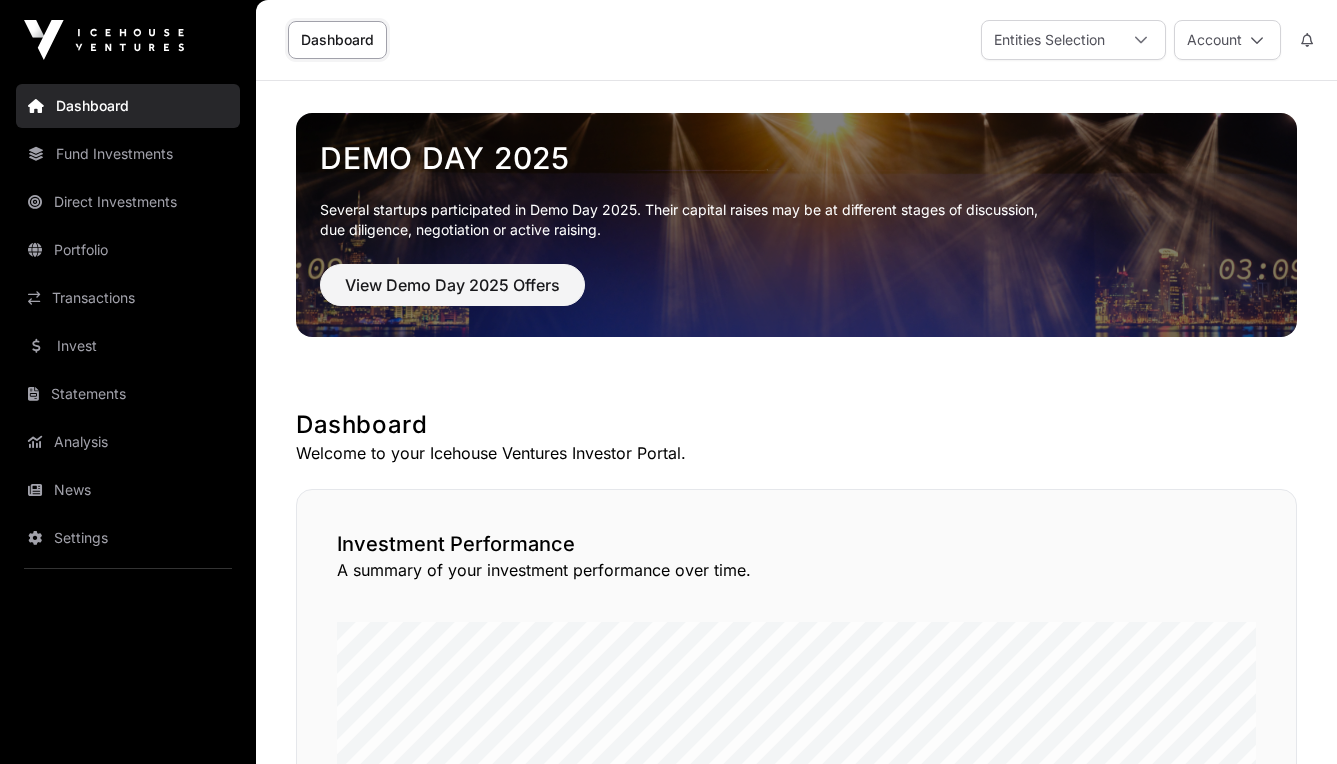 scroll, scrollTop: 0, scrollLeft: 0, axis: both 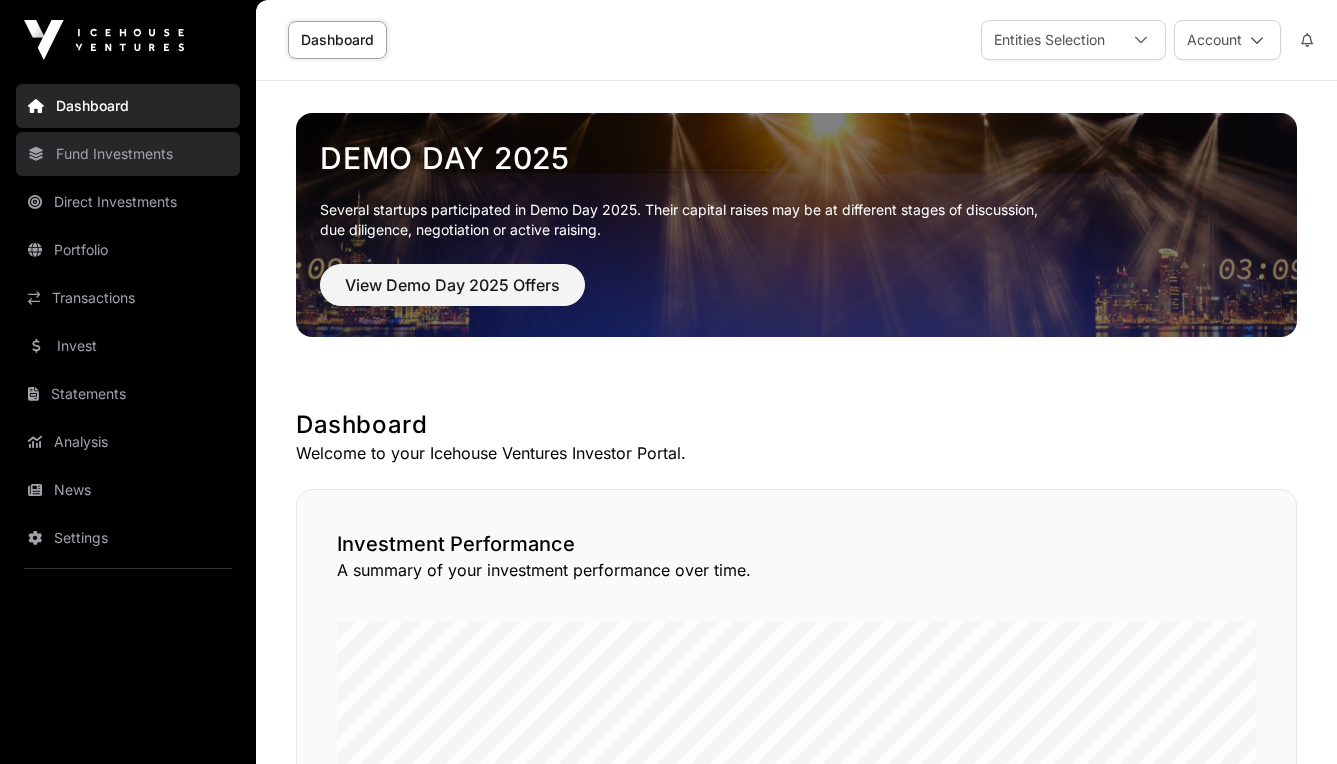 click on "Fund Investments" 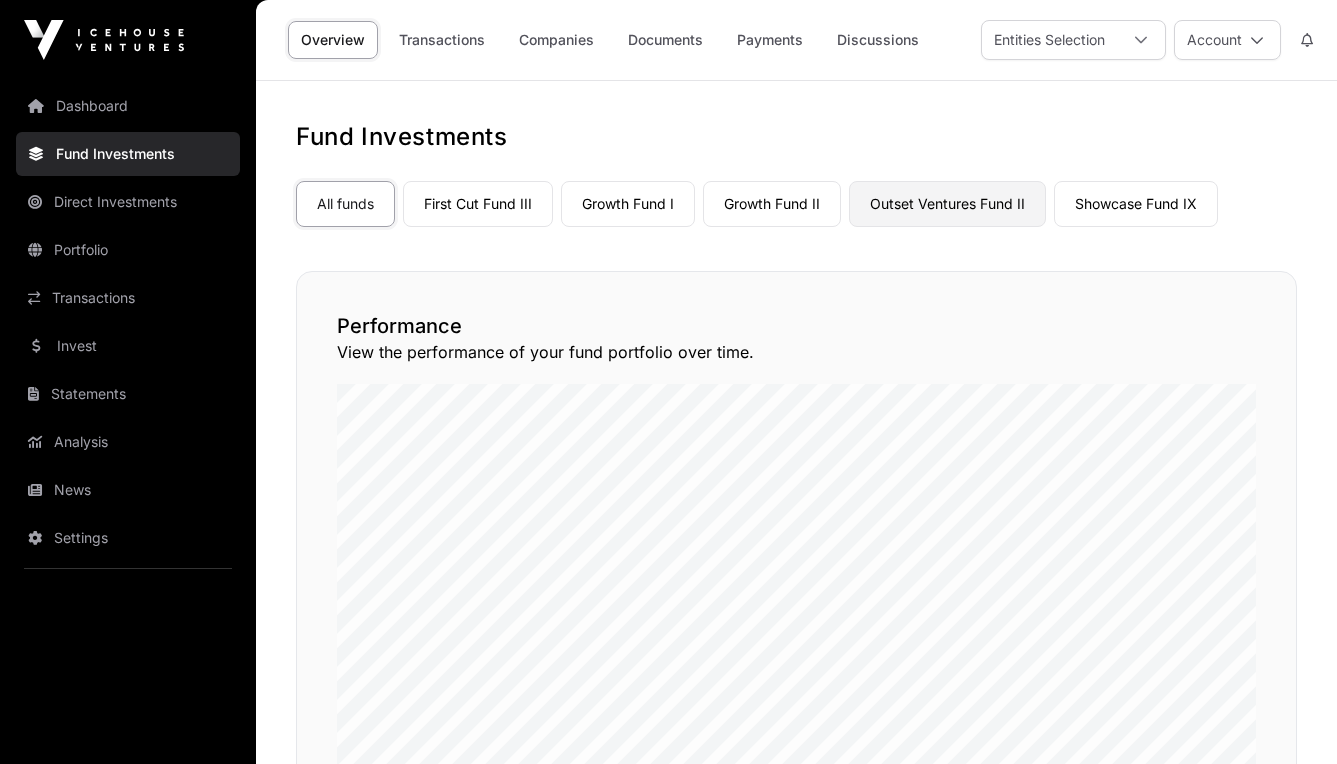 click on "Outset Ventures Fund II" 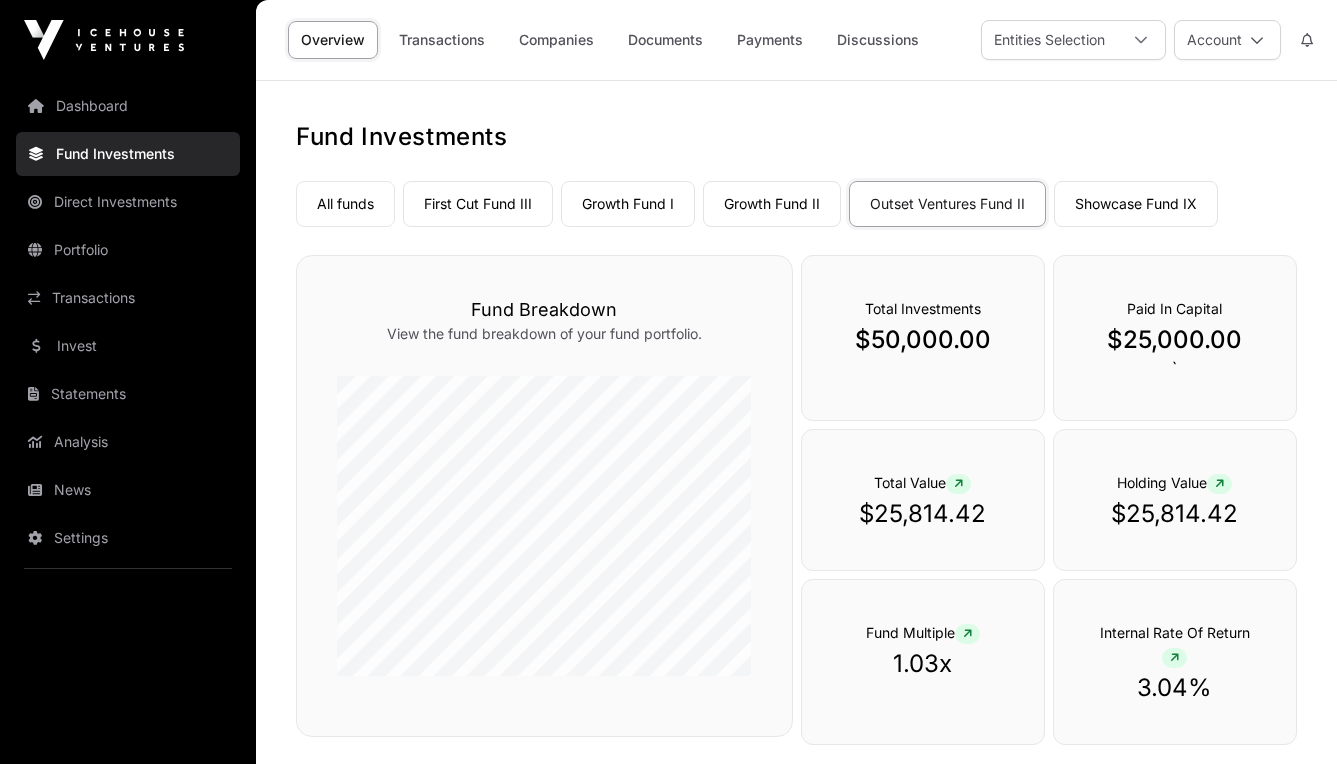 scroll, scrollTop: 0, scrollLeft: 0, axis: both 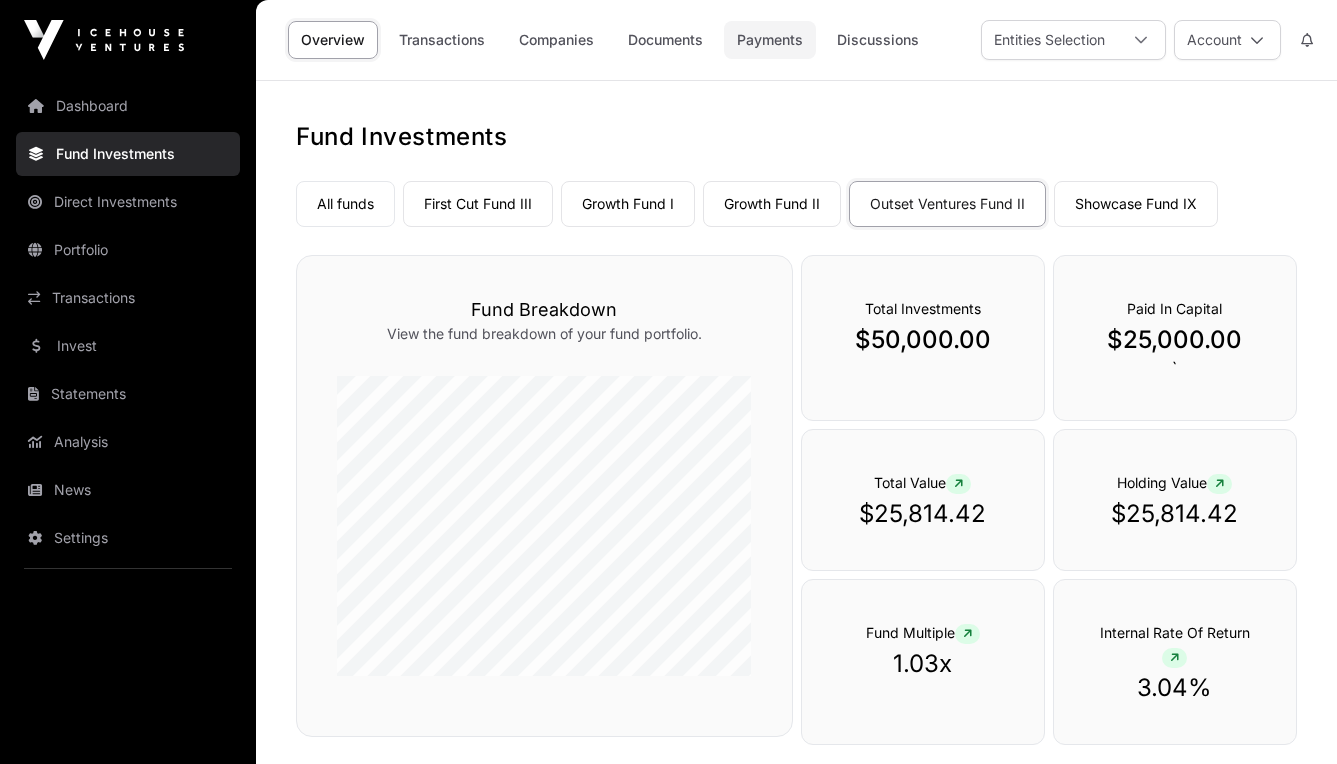 click on "Payments" 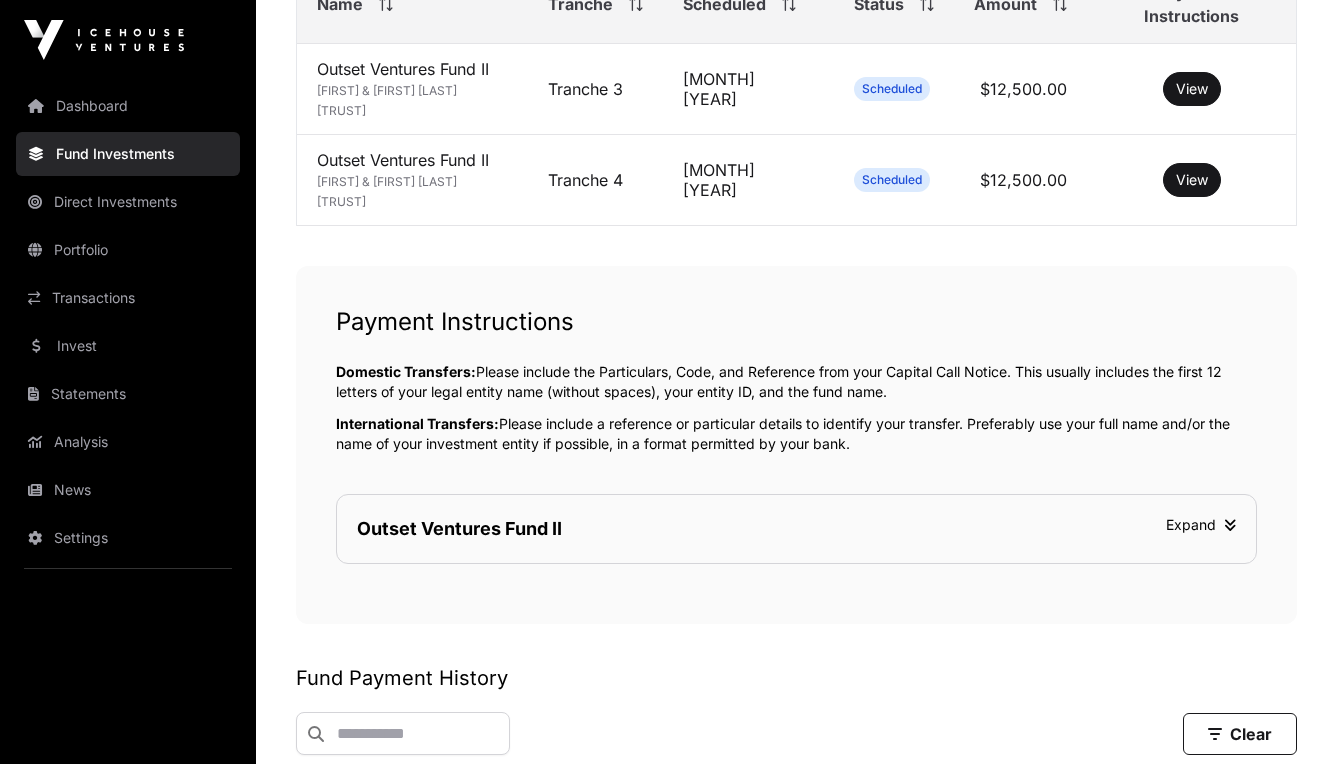 scroll, scrollTop: 554, scrollLeft: 0, axis: vertical 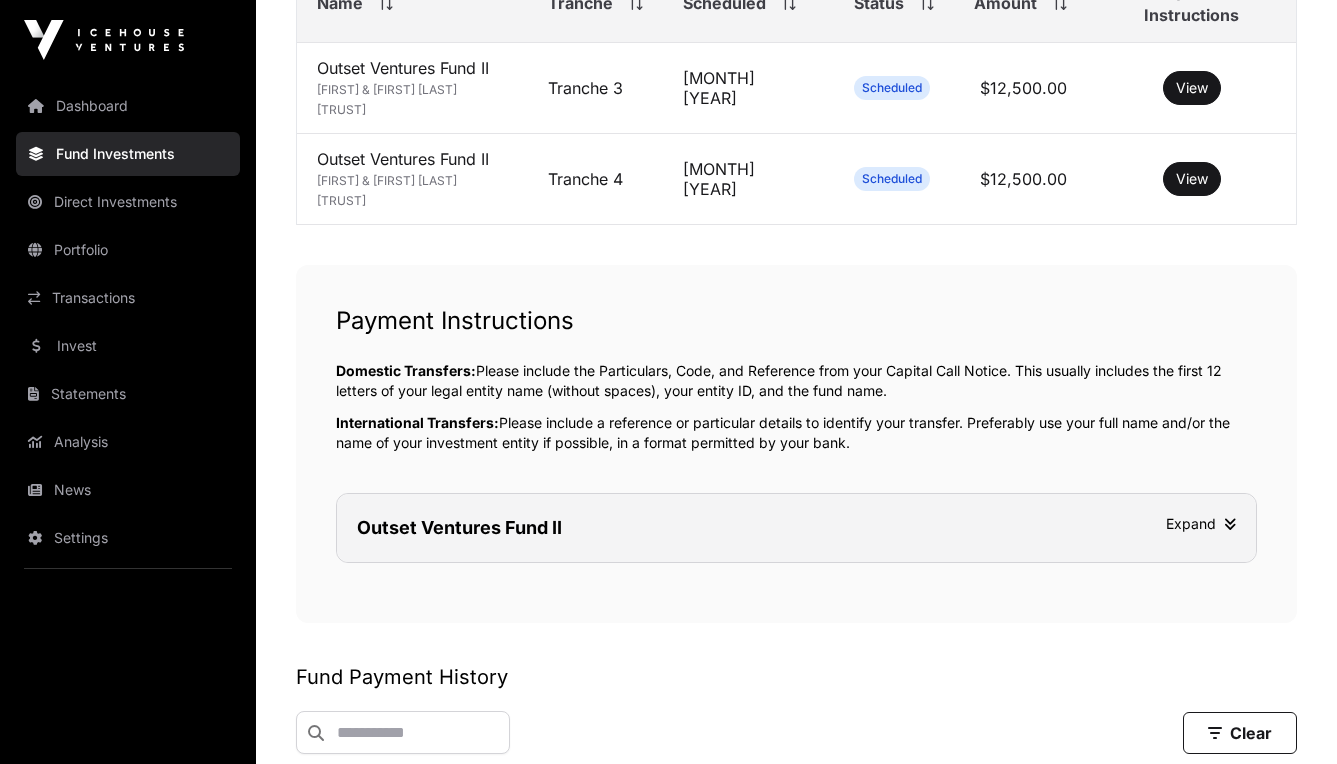 click 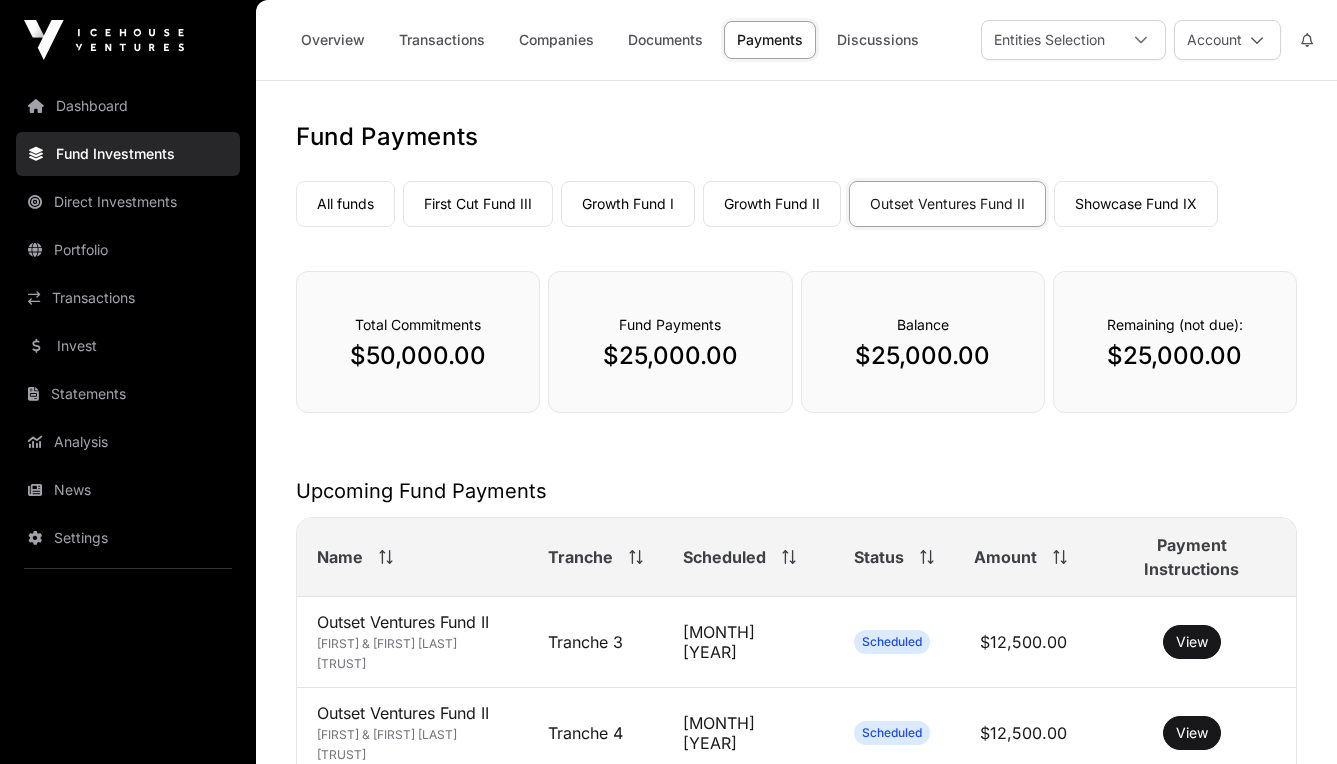scroll, scrollTop: 0, scrollLeft: 0, axis: both 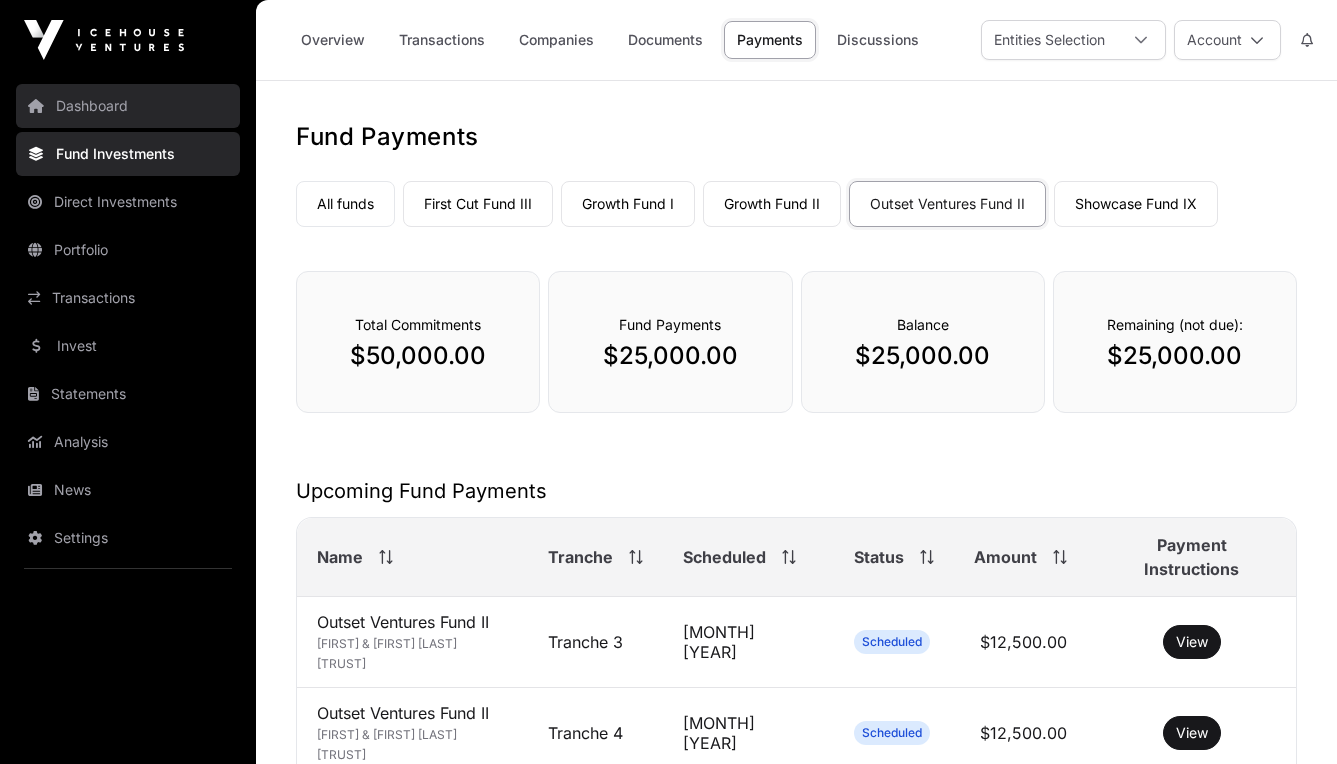 click on "Dashboard" 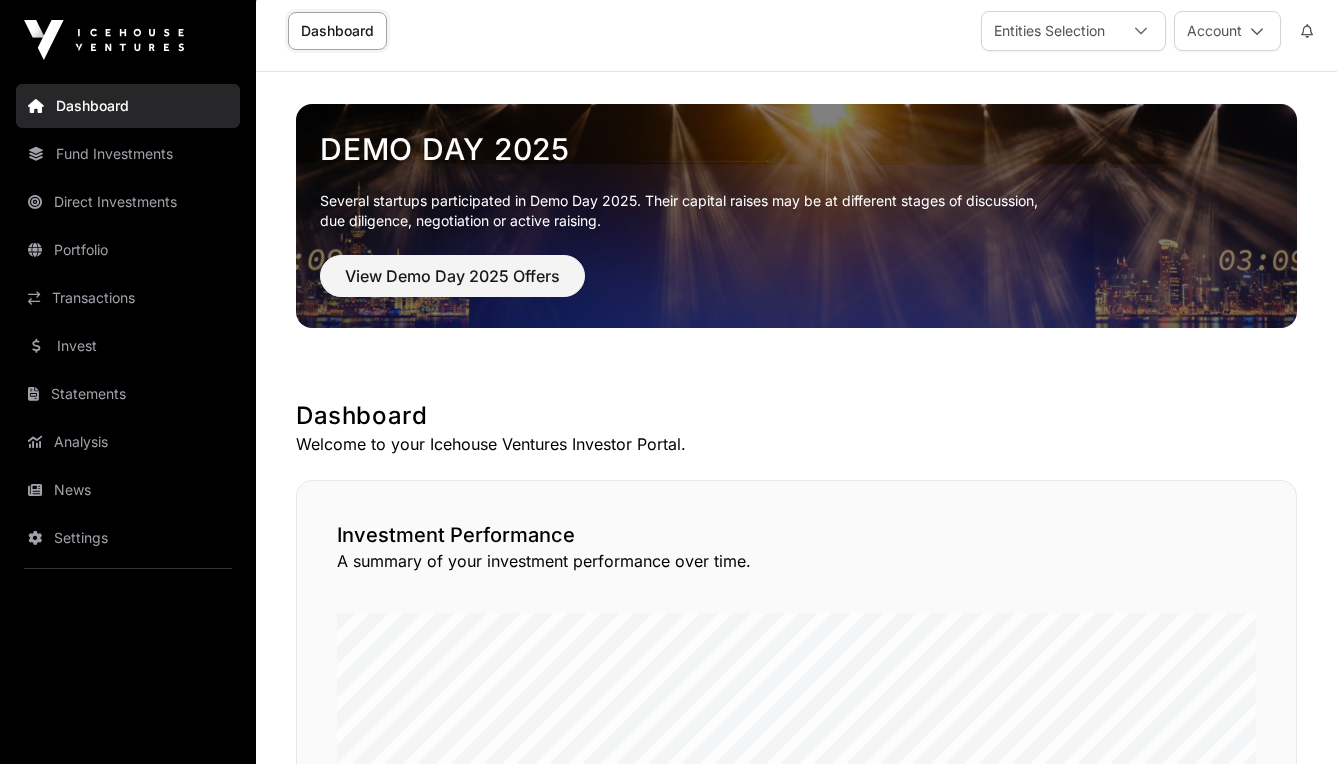 scroll, scrollTop: 9, scrollLeft: 0, axis: vertical 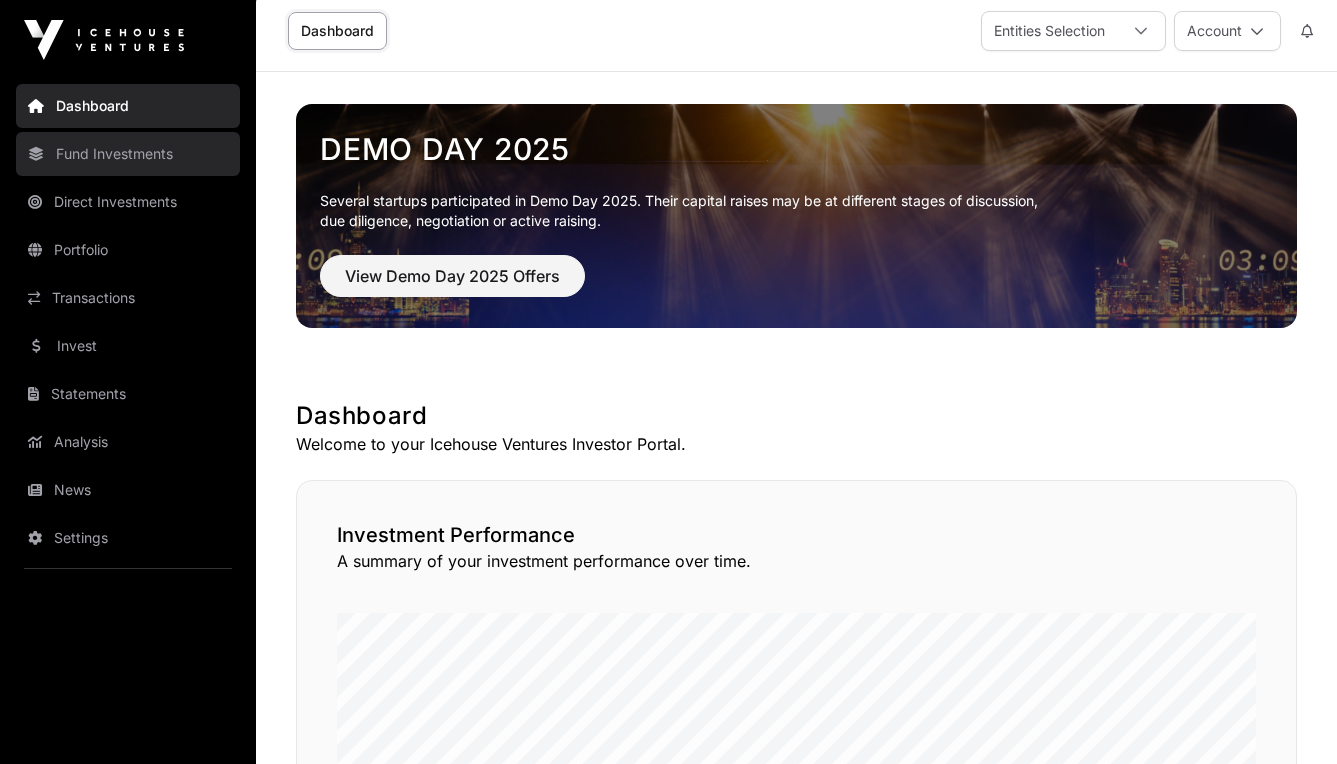 click on "Fund Investments" 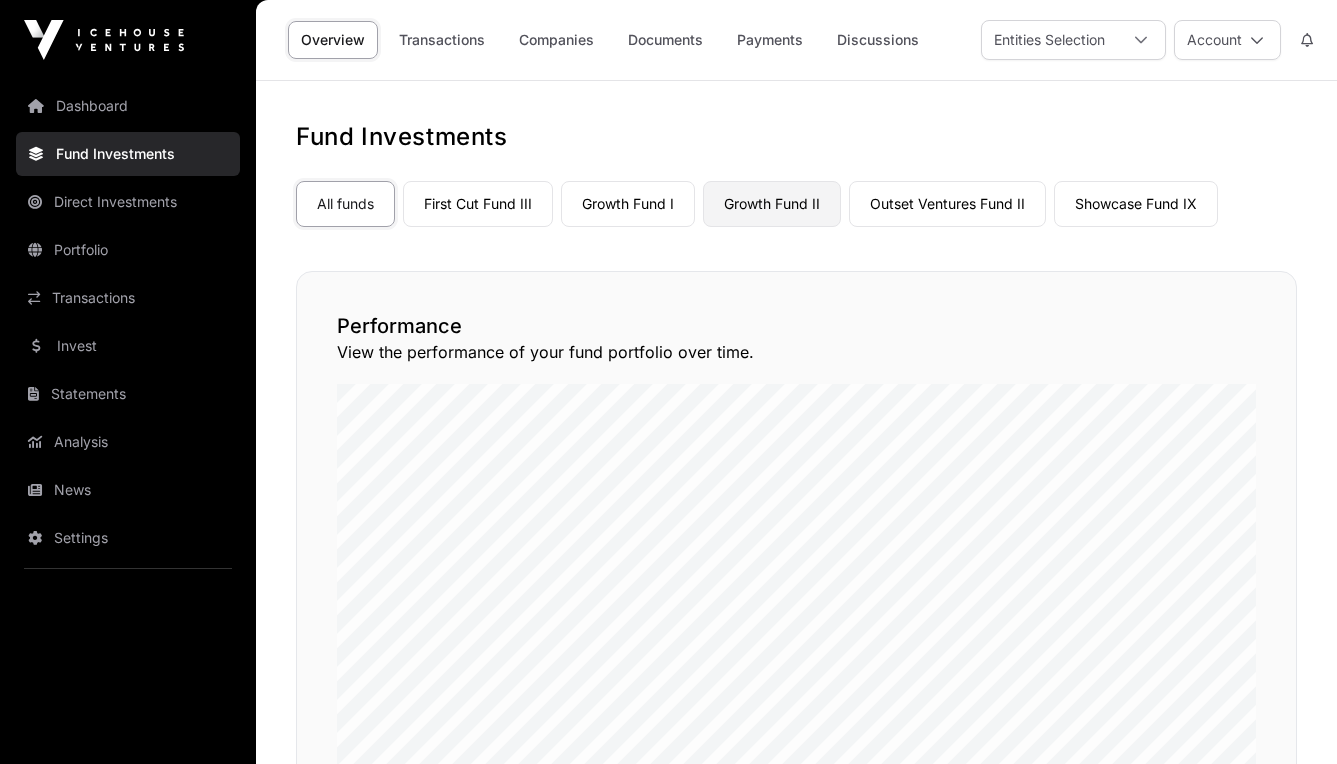 click on "Growth Fund II" 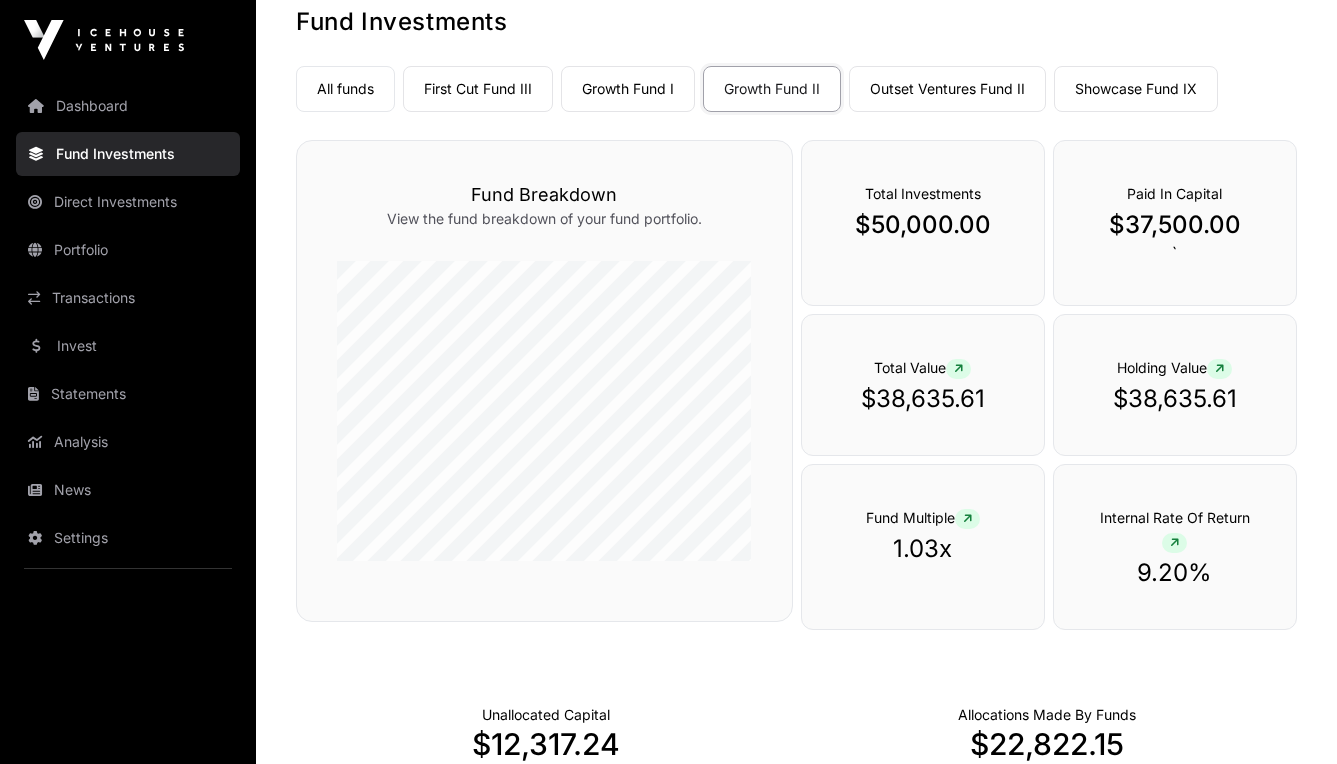 scroll, scrollTop: 120, scrollLeft: 0, axis: vertical 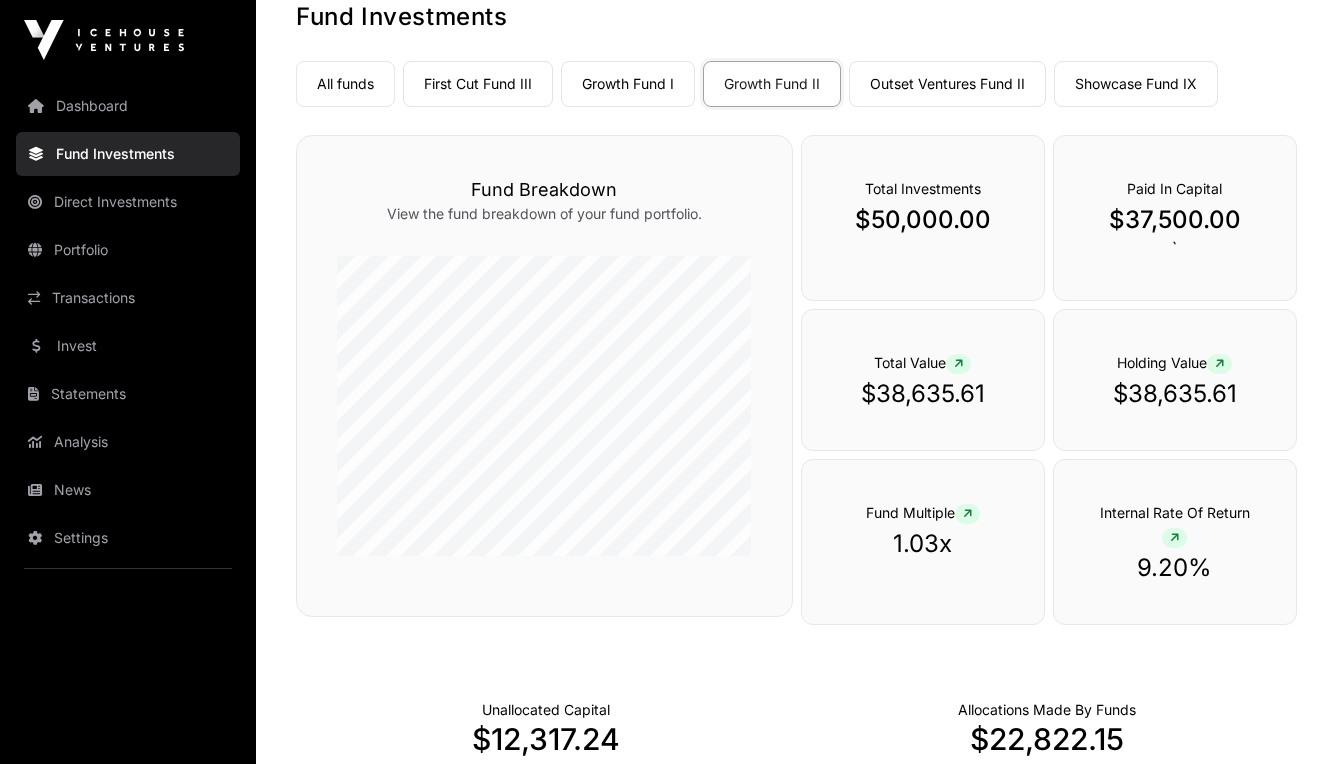 click on "[PAYMENT_TYPE] [CURRENCY][AMOUNT] `" 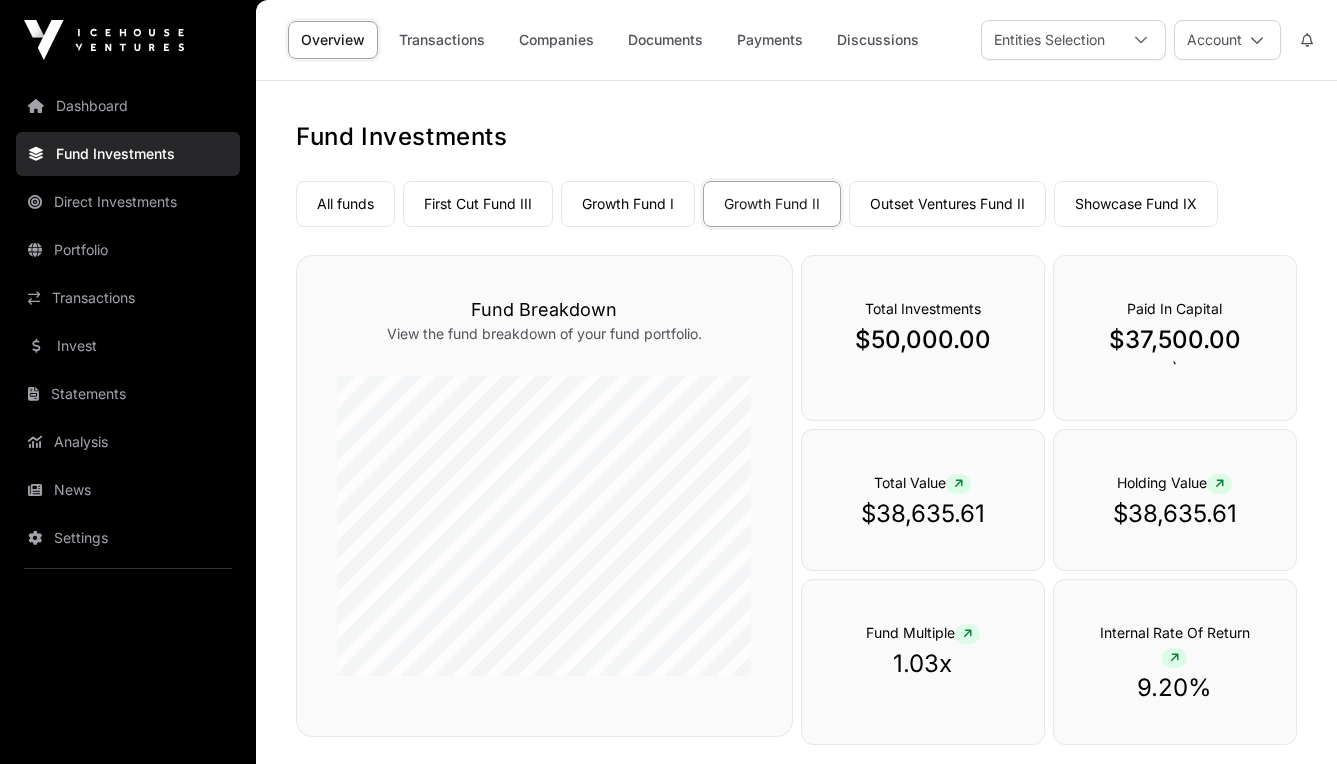 scroll, scrollTop: 0, scrollLeft: 0, axis: both 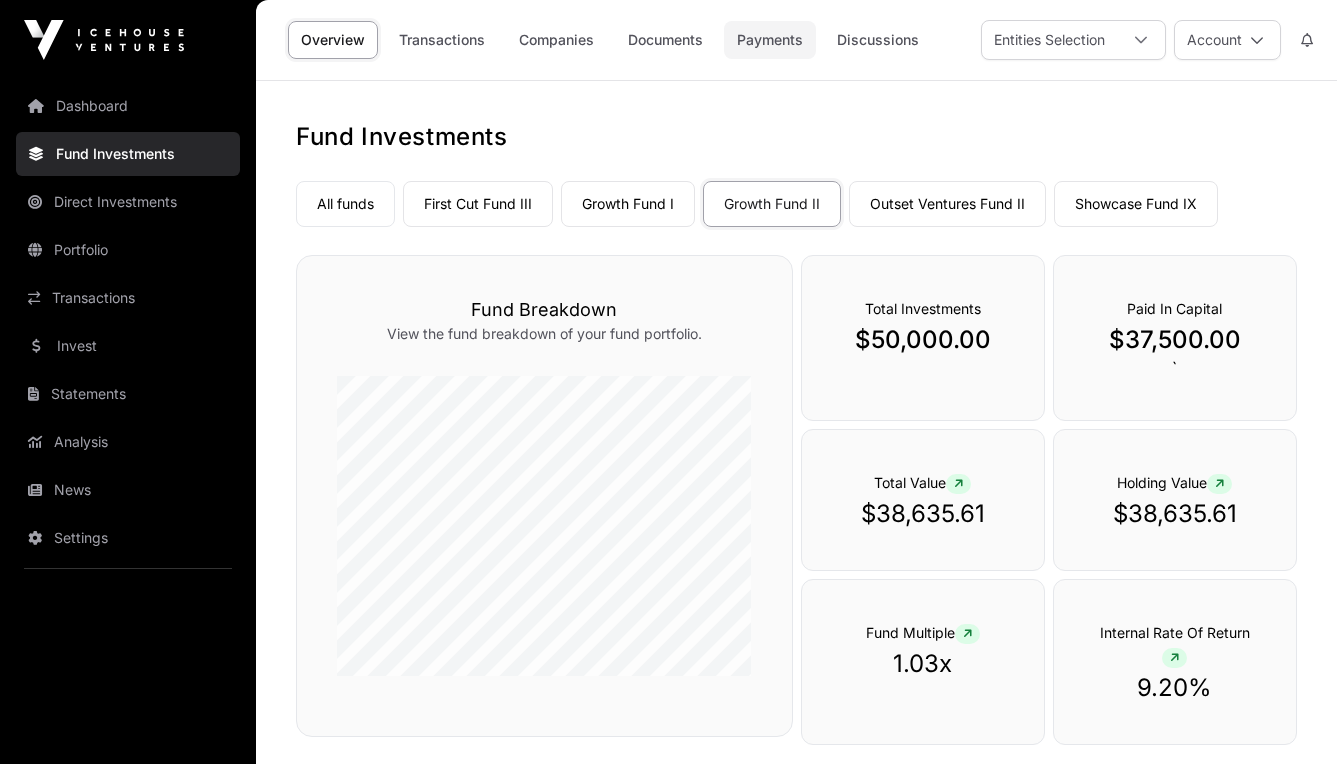 click on "Payments" 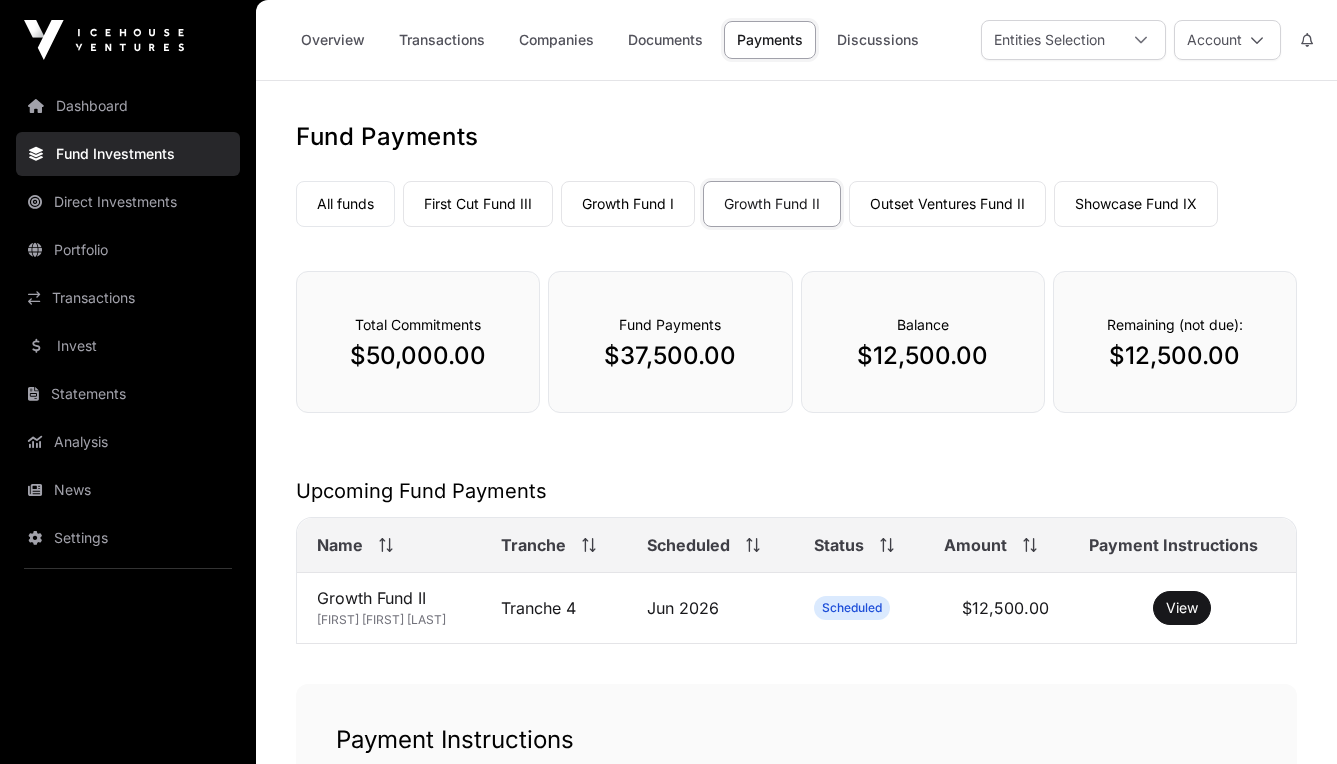 scroll, scrollTop: 0, scrollLeft: 0, axis: both 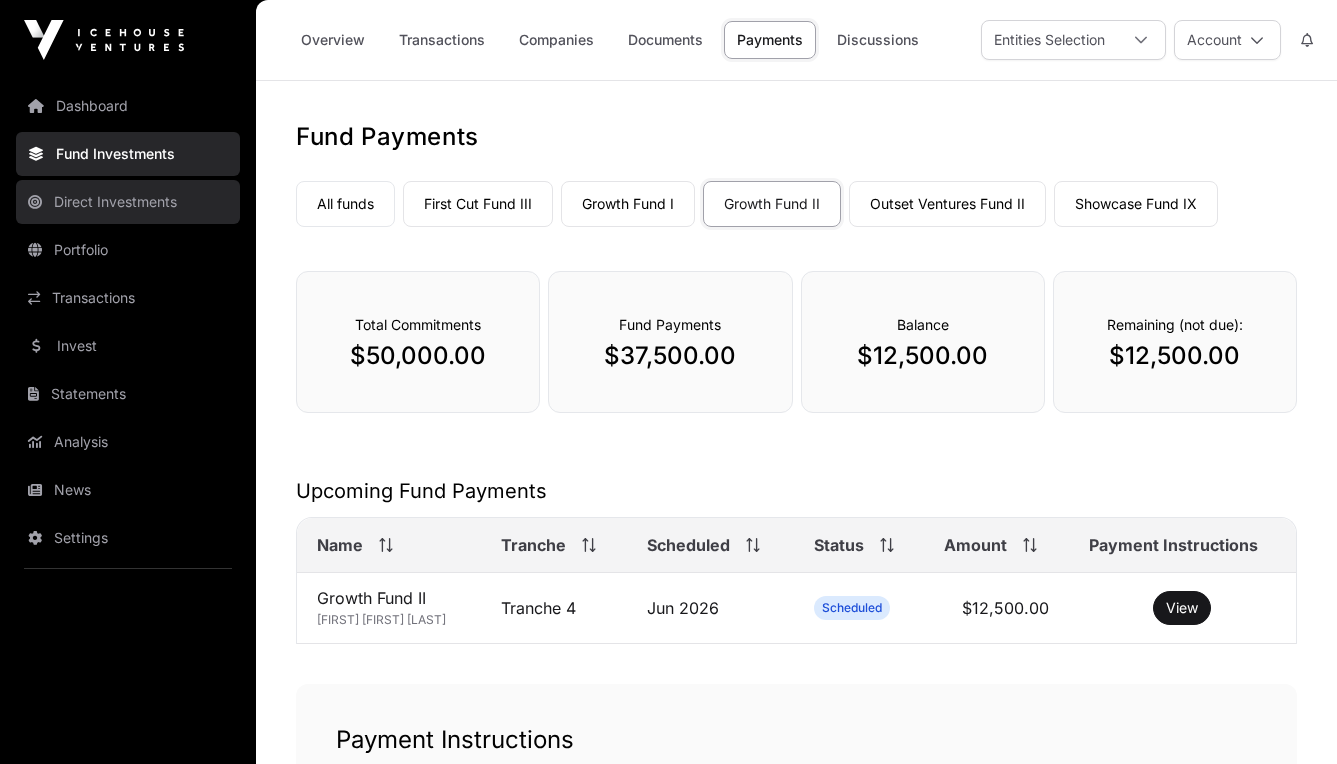 click on "Direct Investments" 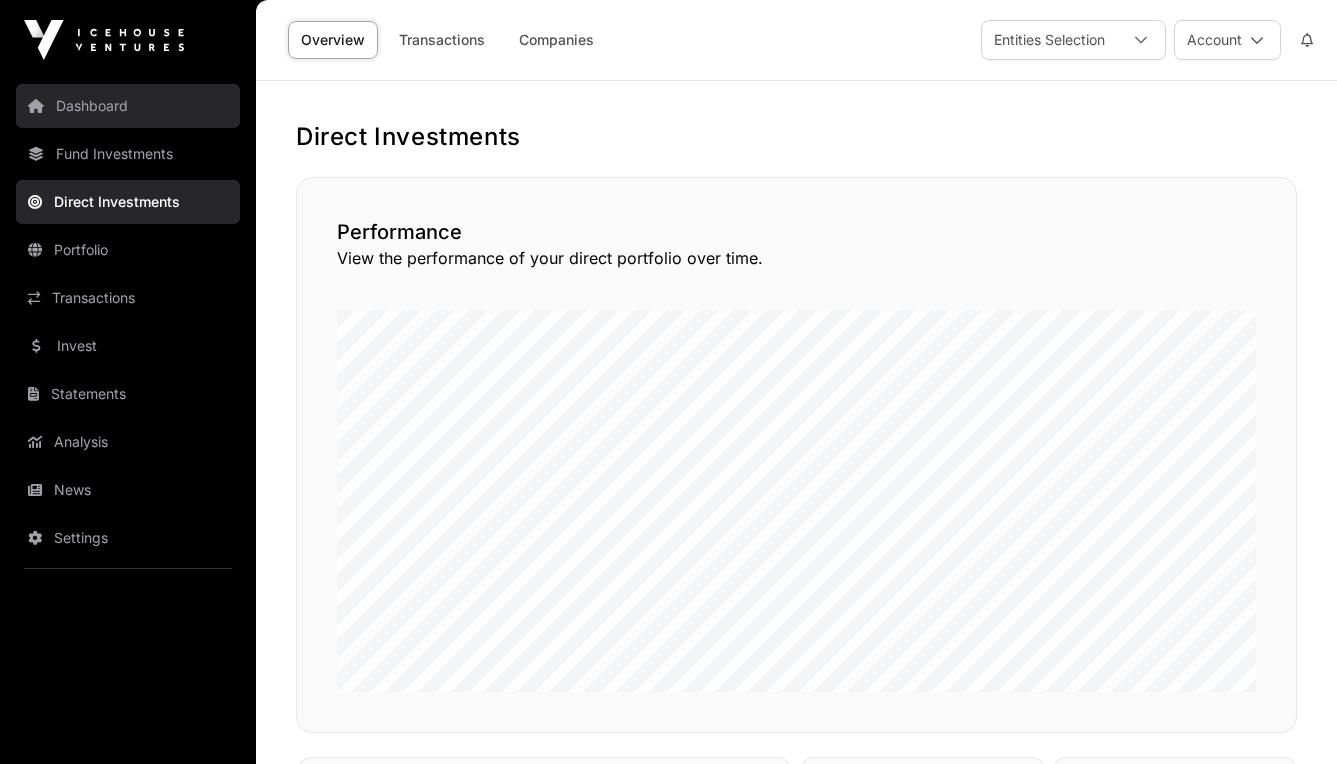 click on "Dashboard" 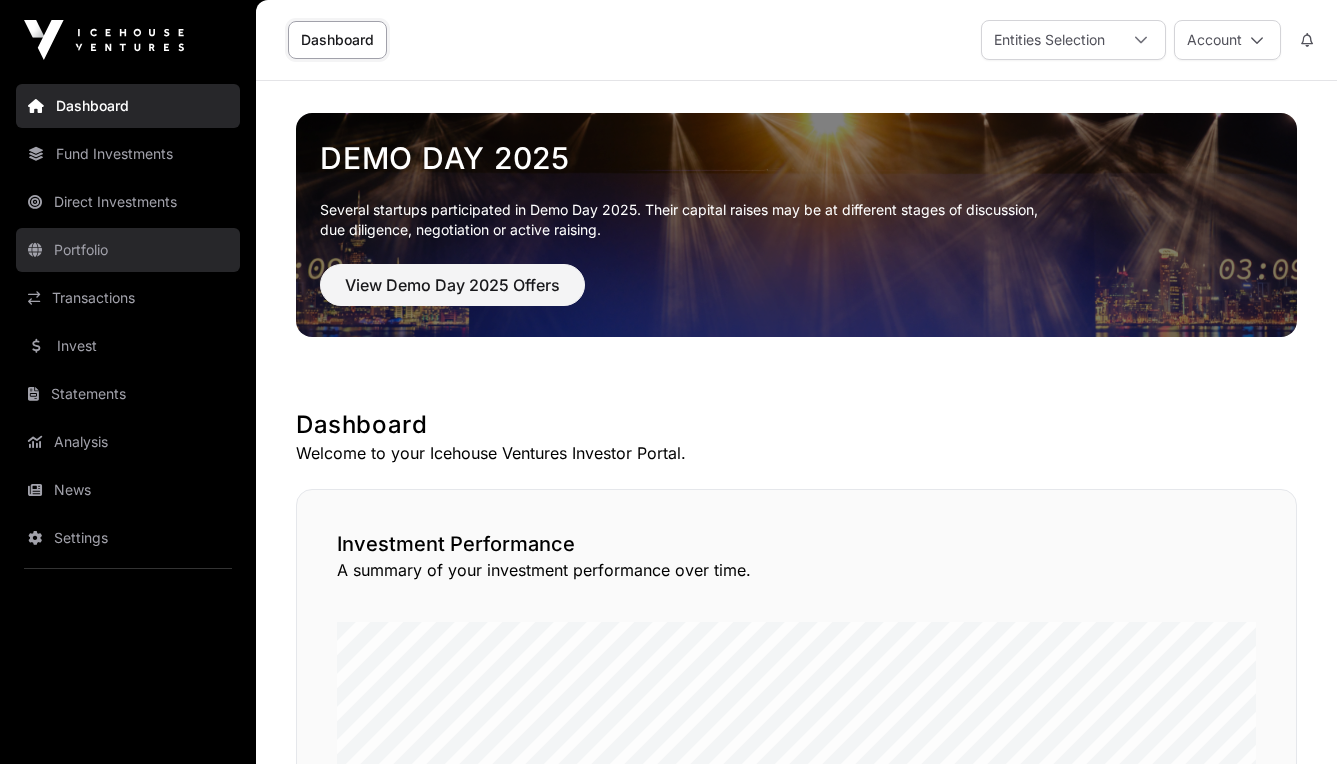 click on "Portfolio" 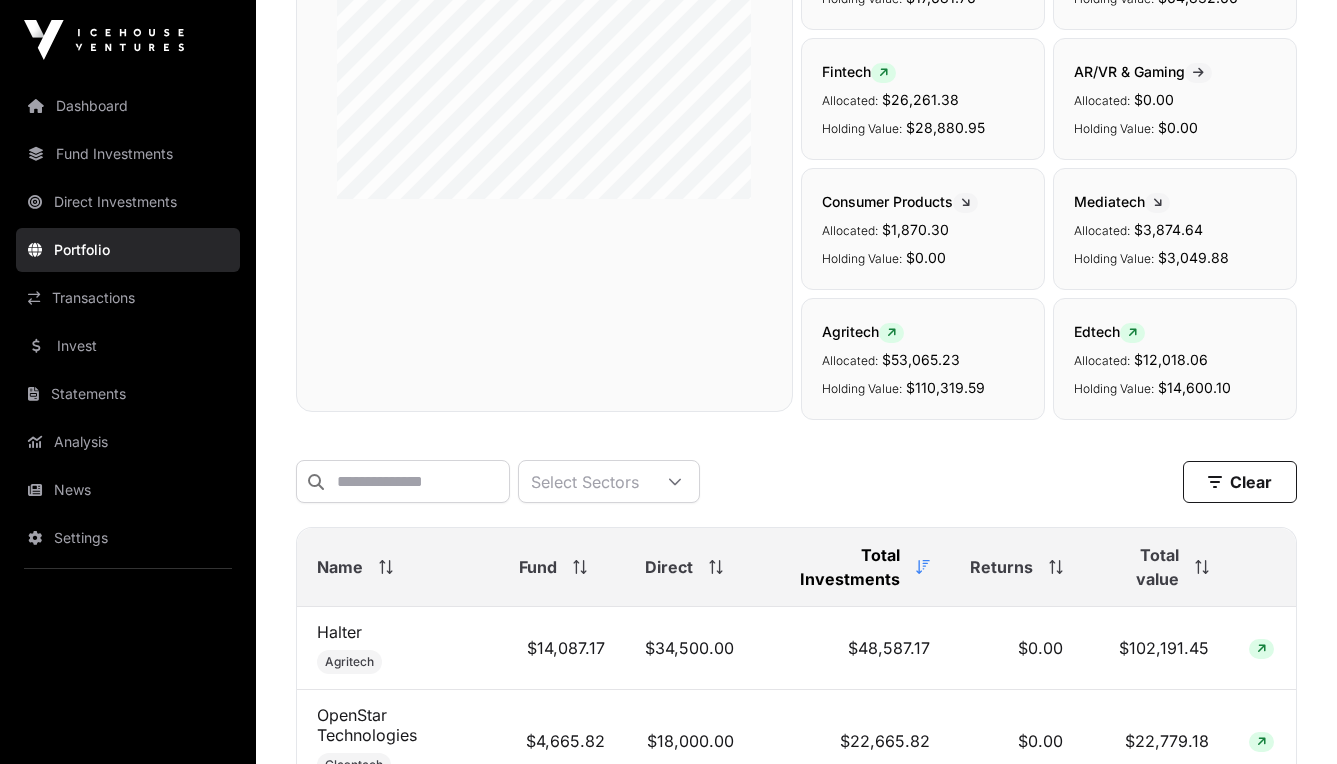 scroll, scrollTop: 413, scrollLeft: 0, axis: vertical 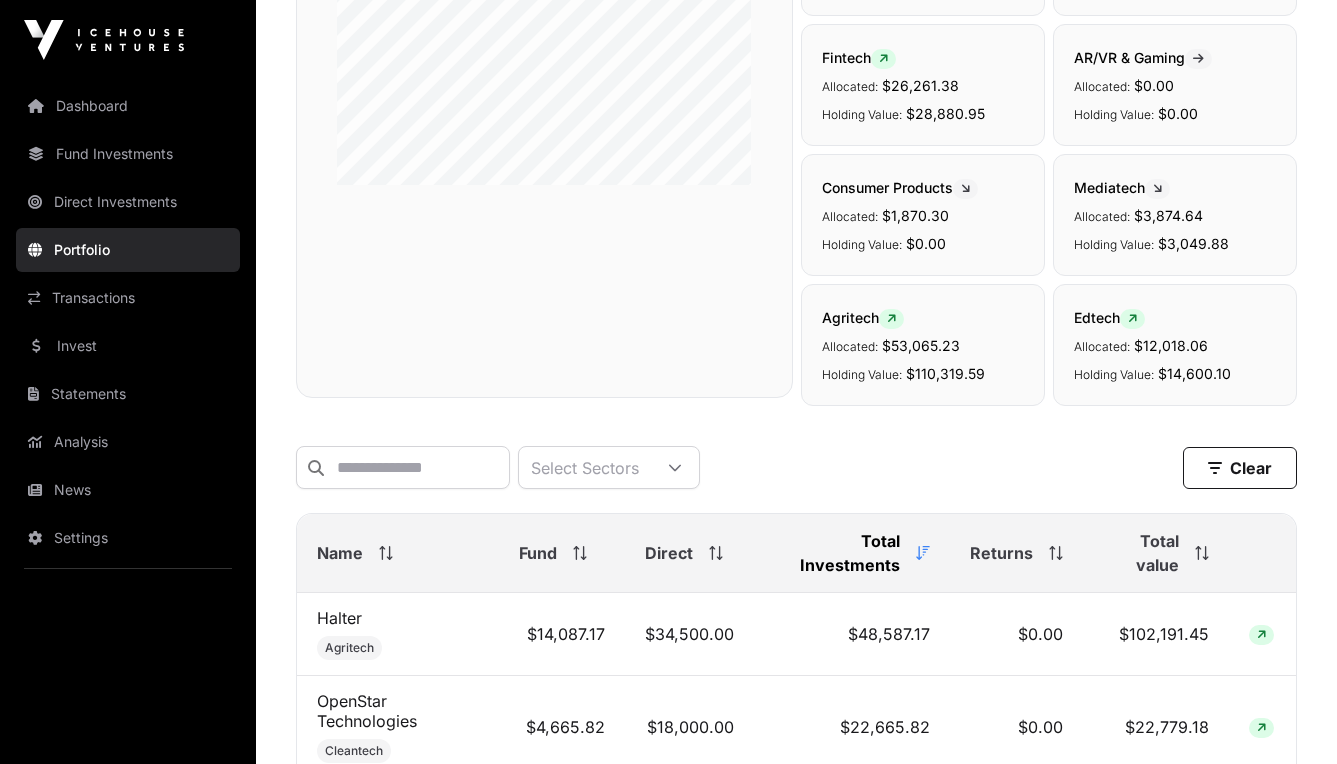 click on "Agritech" 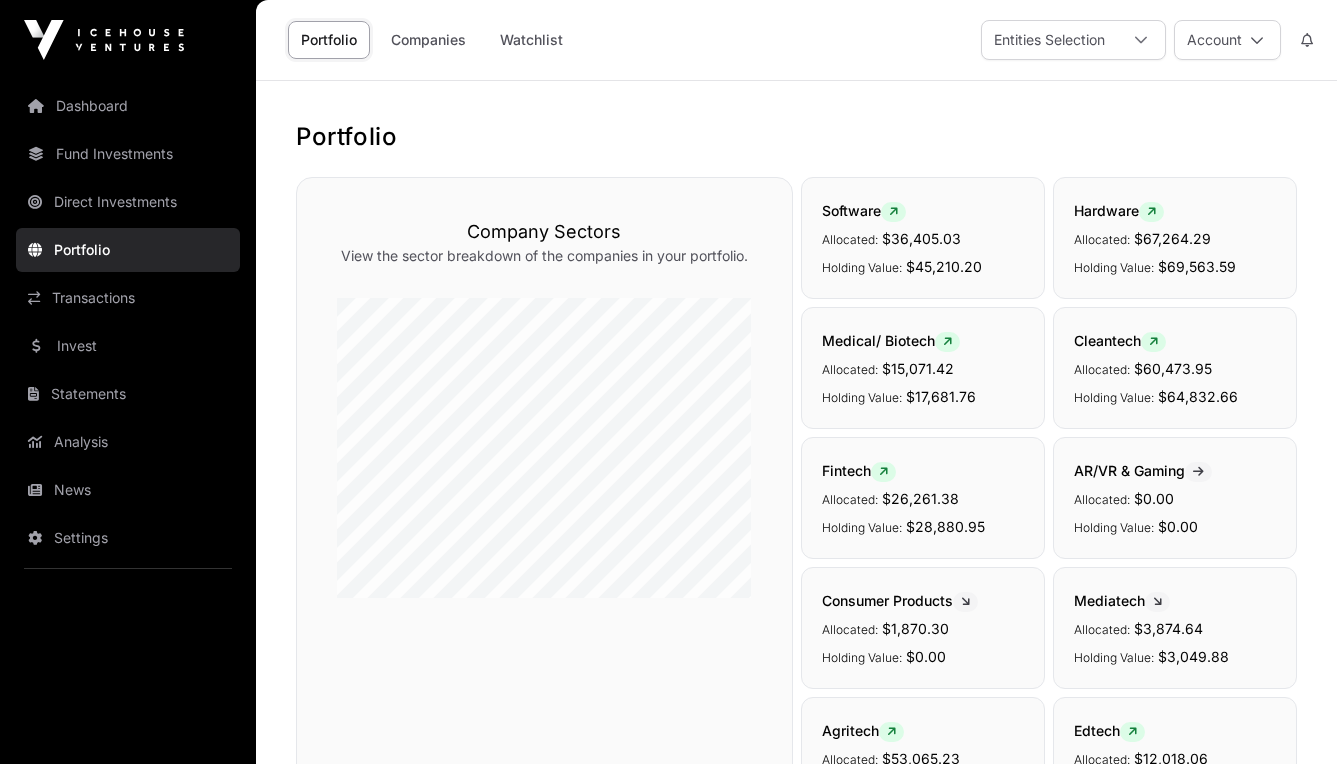 scroll, scrollTop: 0, scrollLeft: 0, axis: both 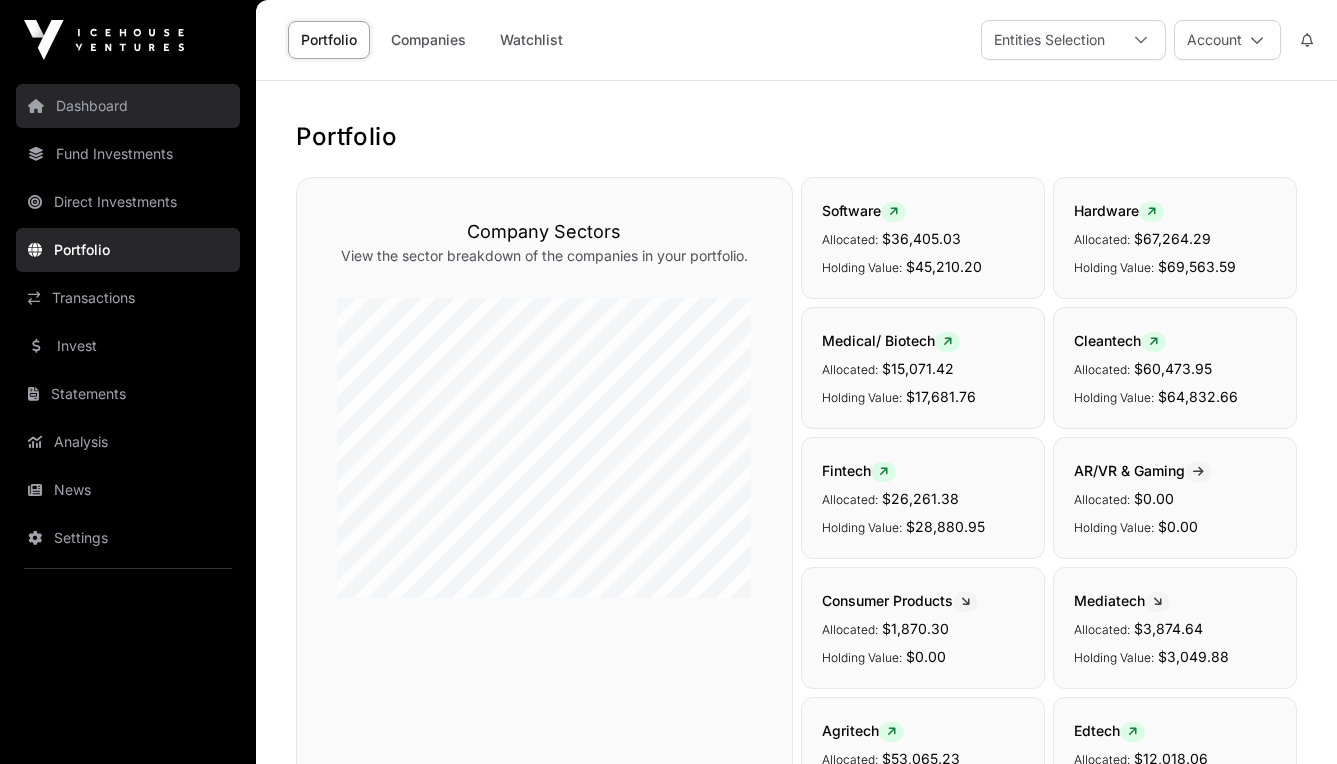 click on "Dashboard" 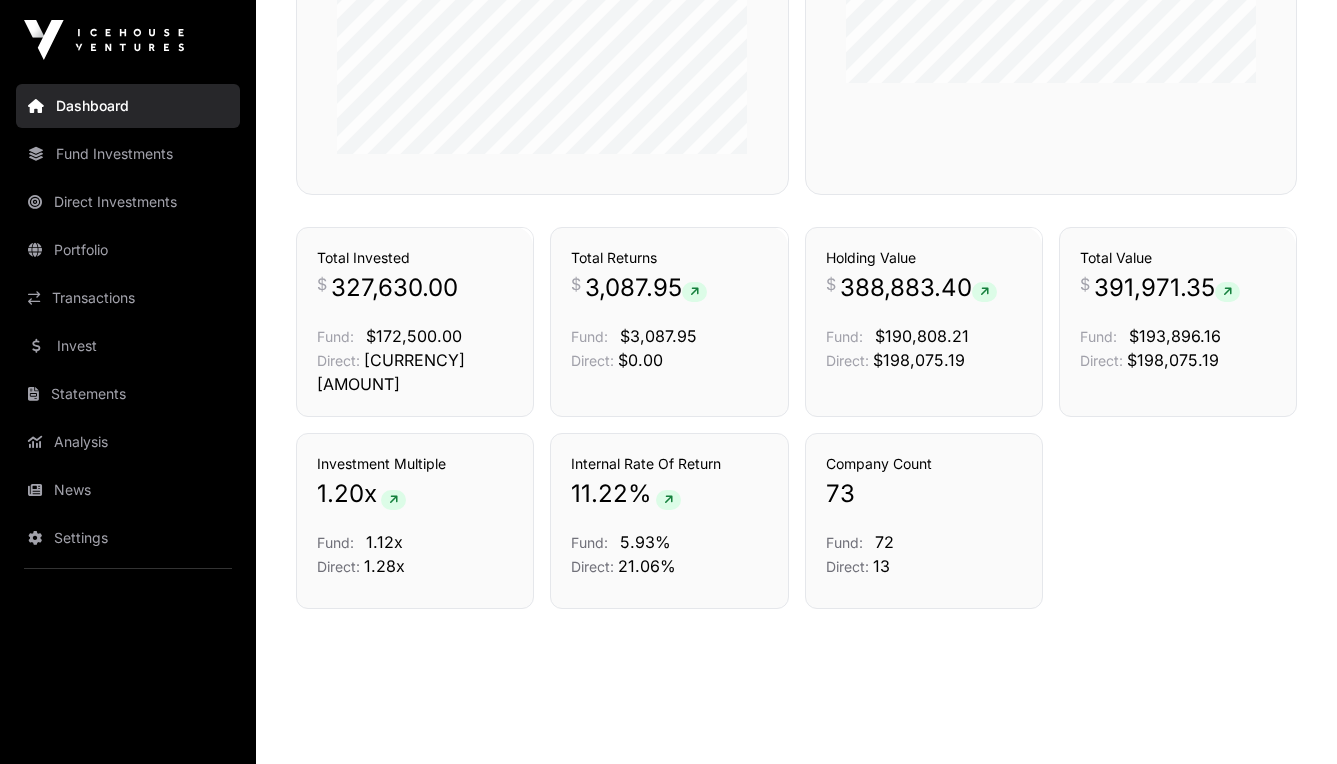 scroll, scrollTop: 1335, scrollLeft: 0, axis: vertical 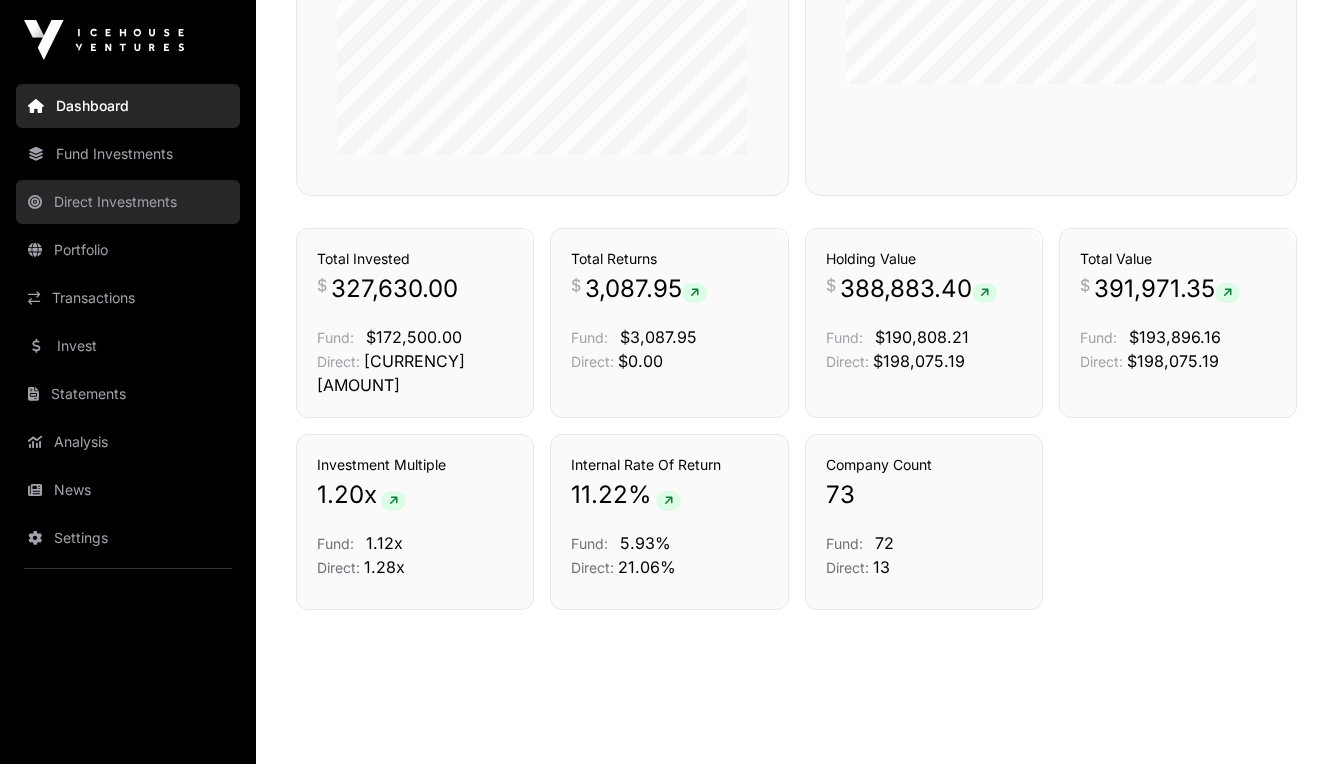 click on "Direct Investments" 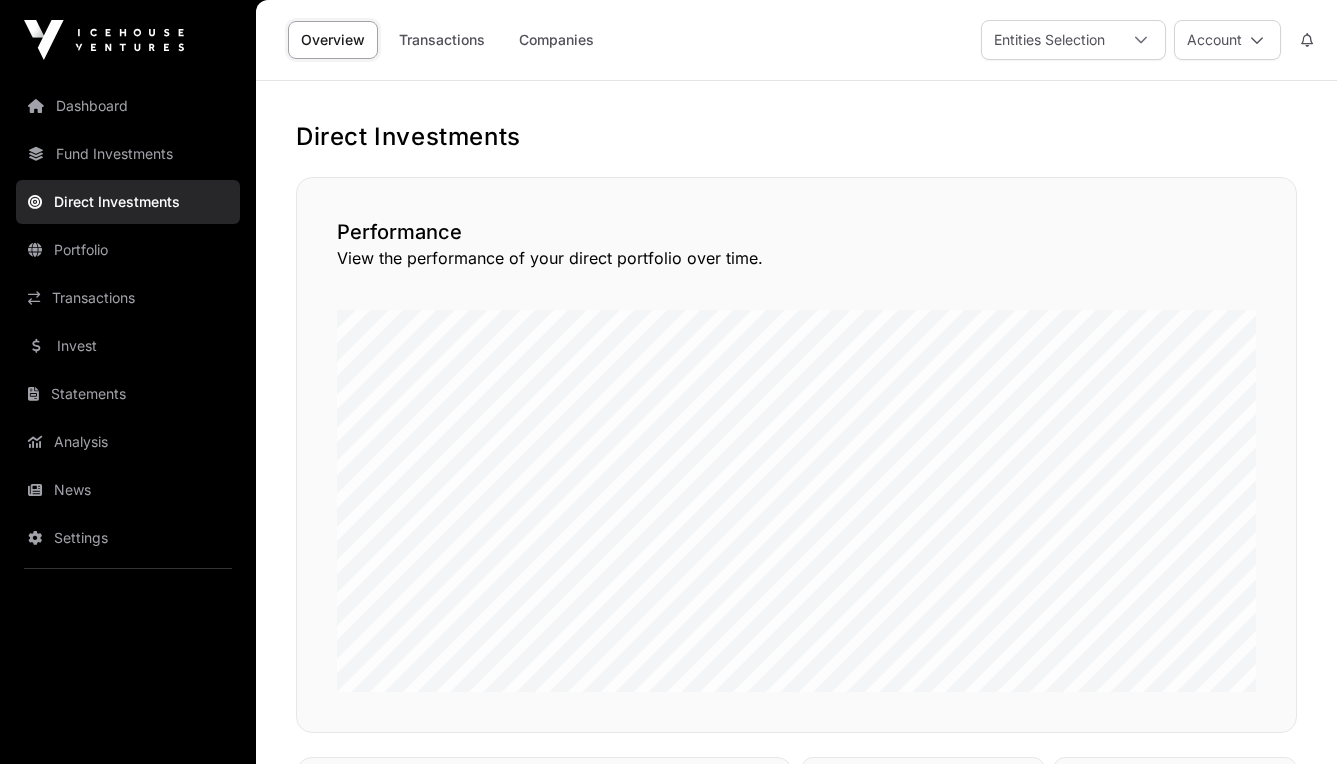 scroll, scrollTop: 0, scrollLeft: 0, axis: both 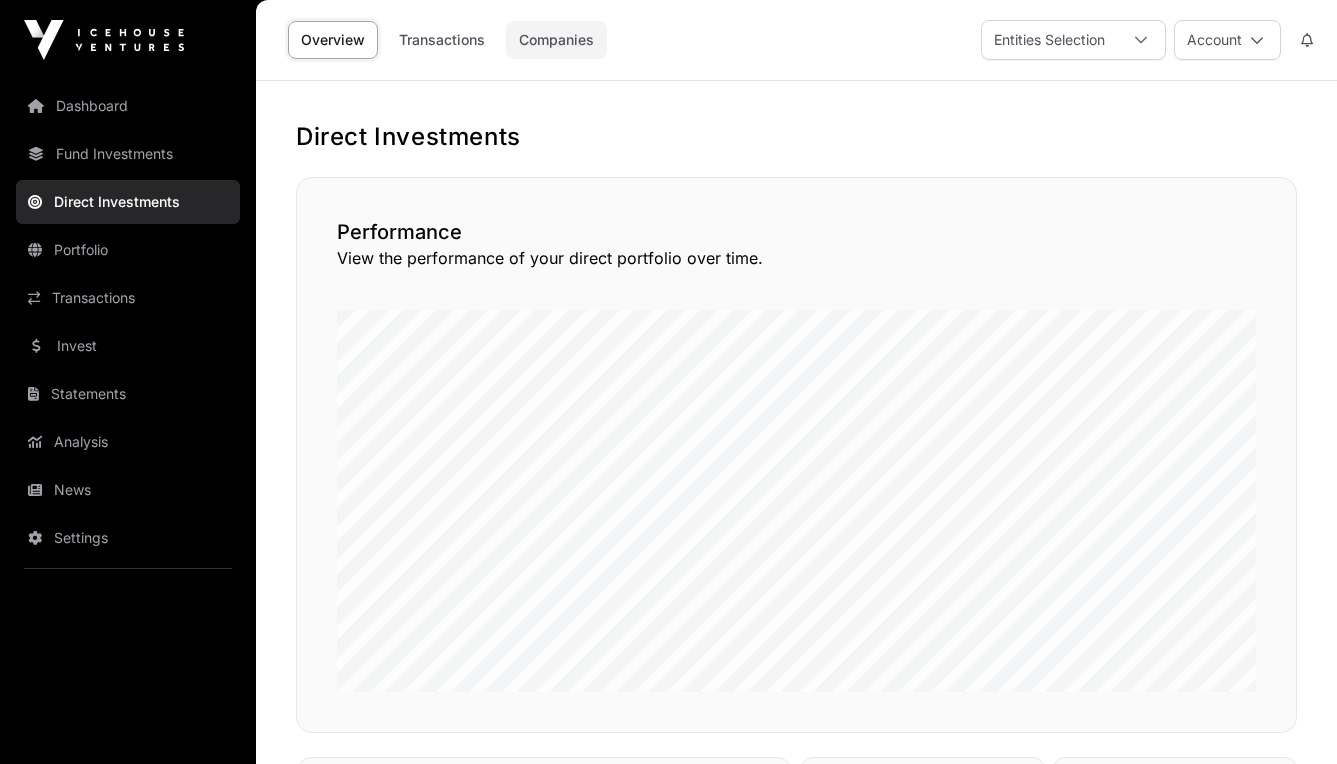 click on "Companies" 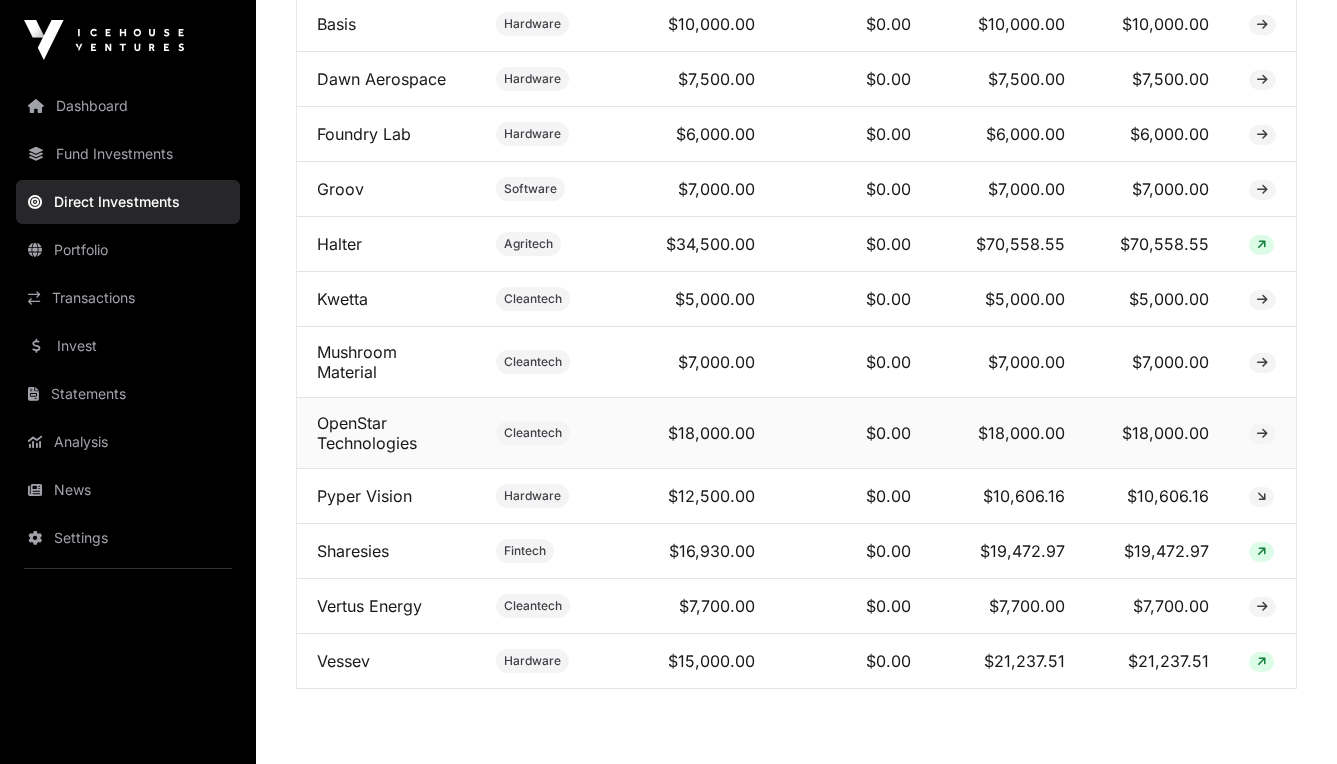 scroll, scrollTop: 930, scrollLeft: 0, axis: vertical 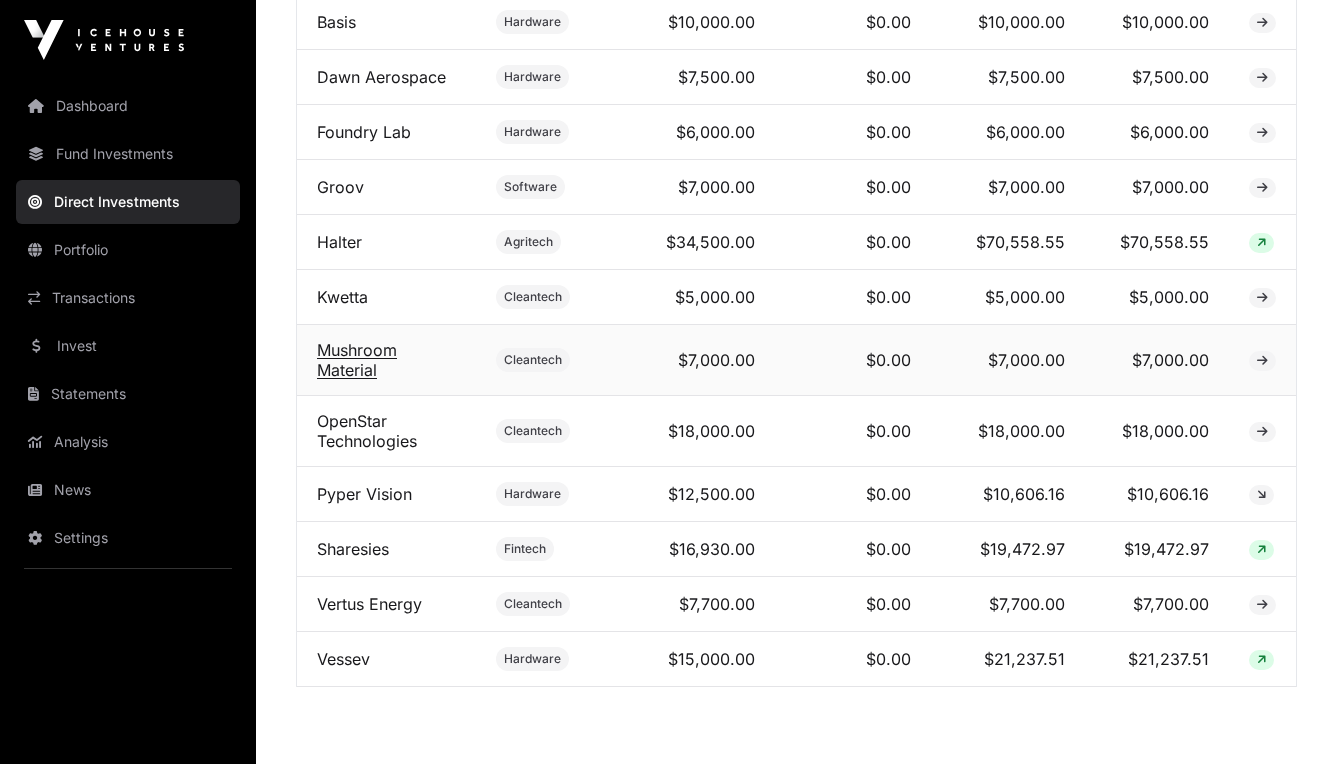 click on "Mushroom Material" 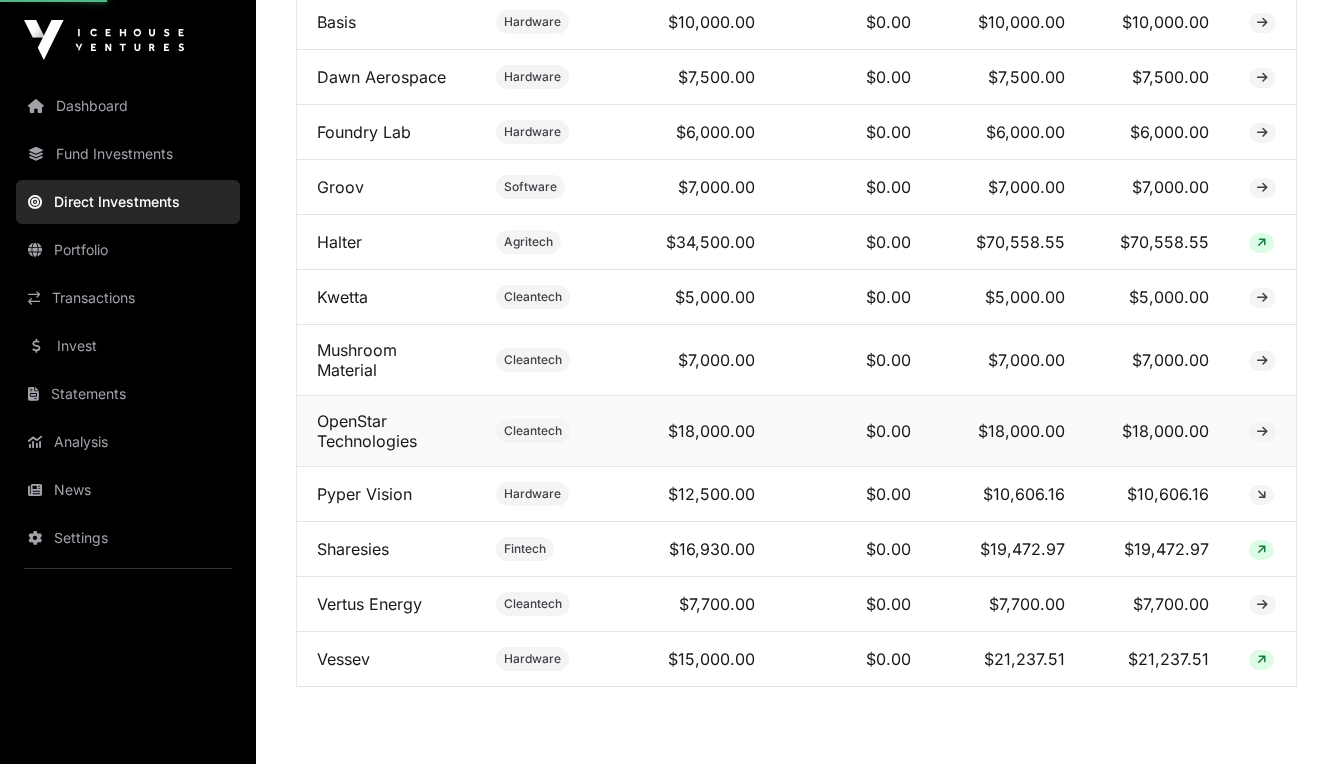 scroll, scrollTop: 0, scrollLeft: 0, axis: both 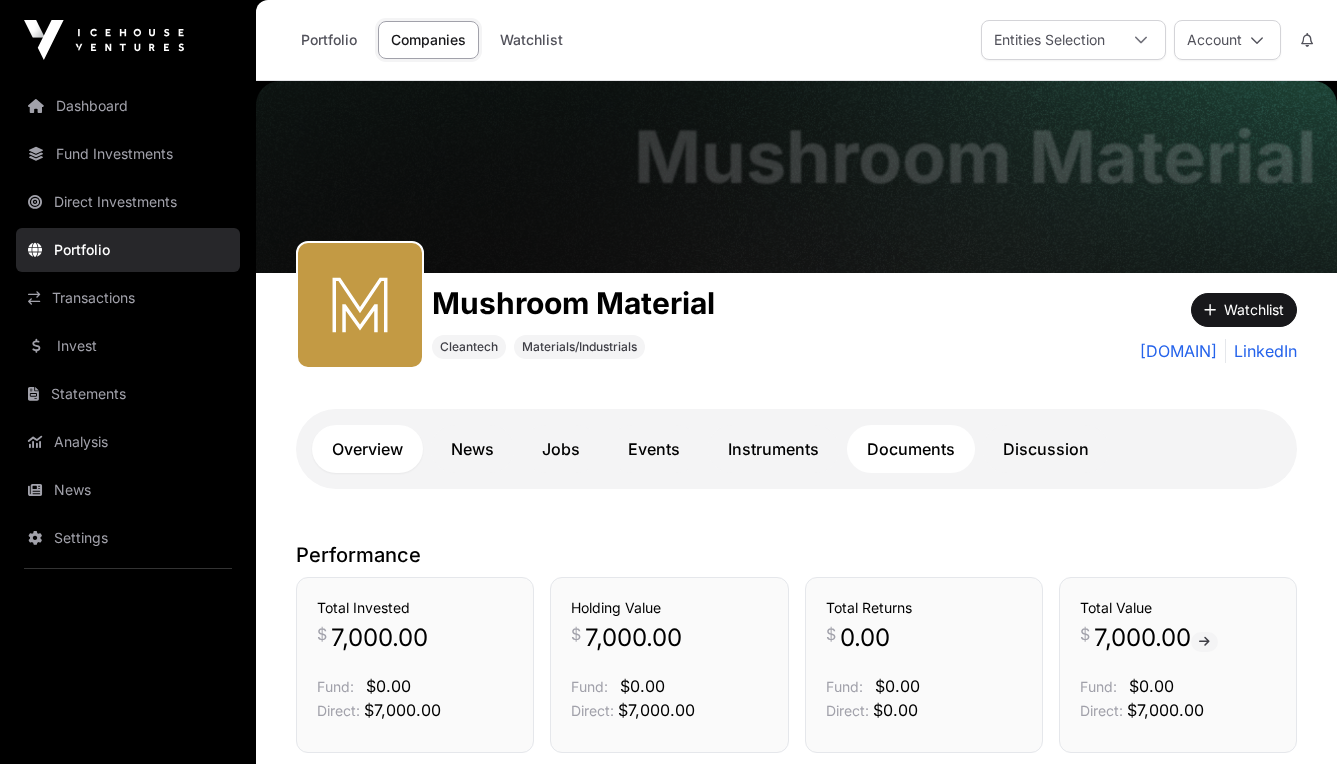 click on "Documents" 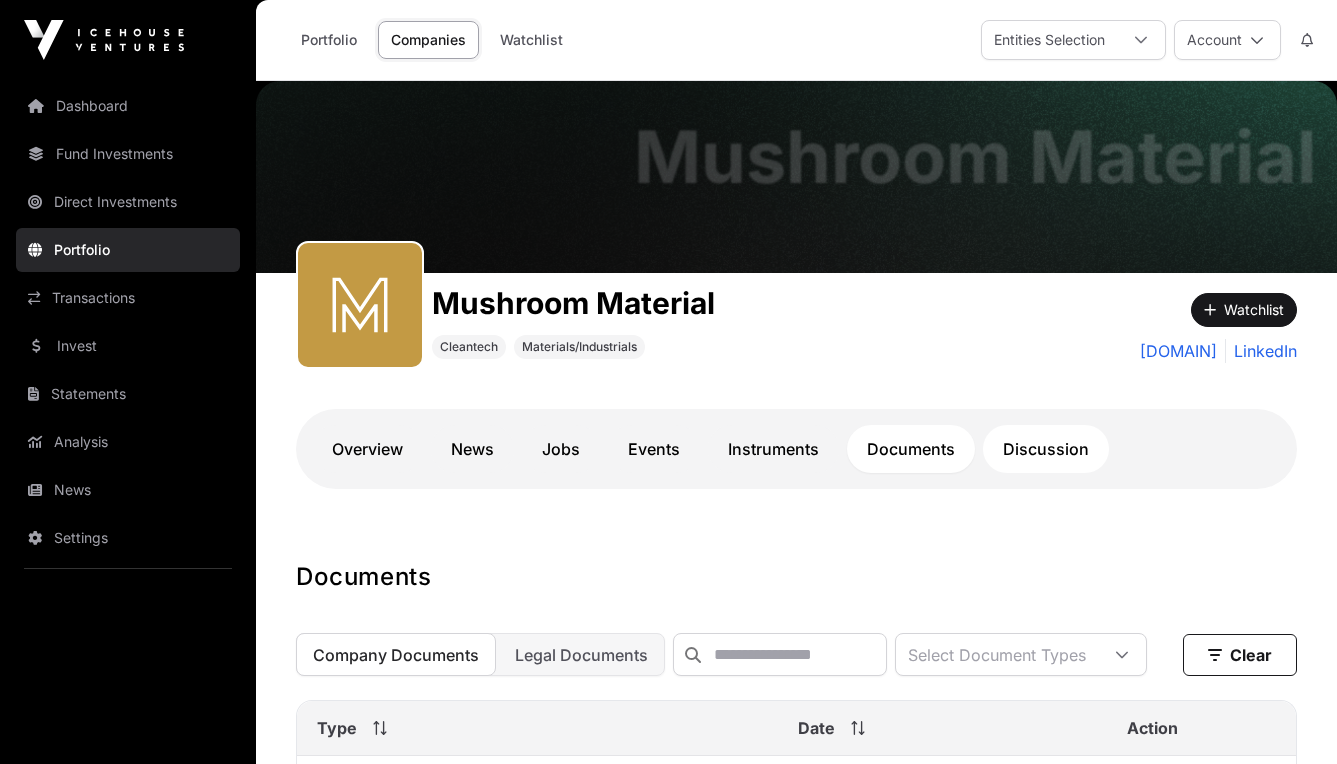 scroll, scrollTop: 0, scrollLeft: 0, axis: both 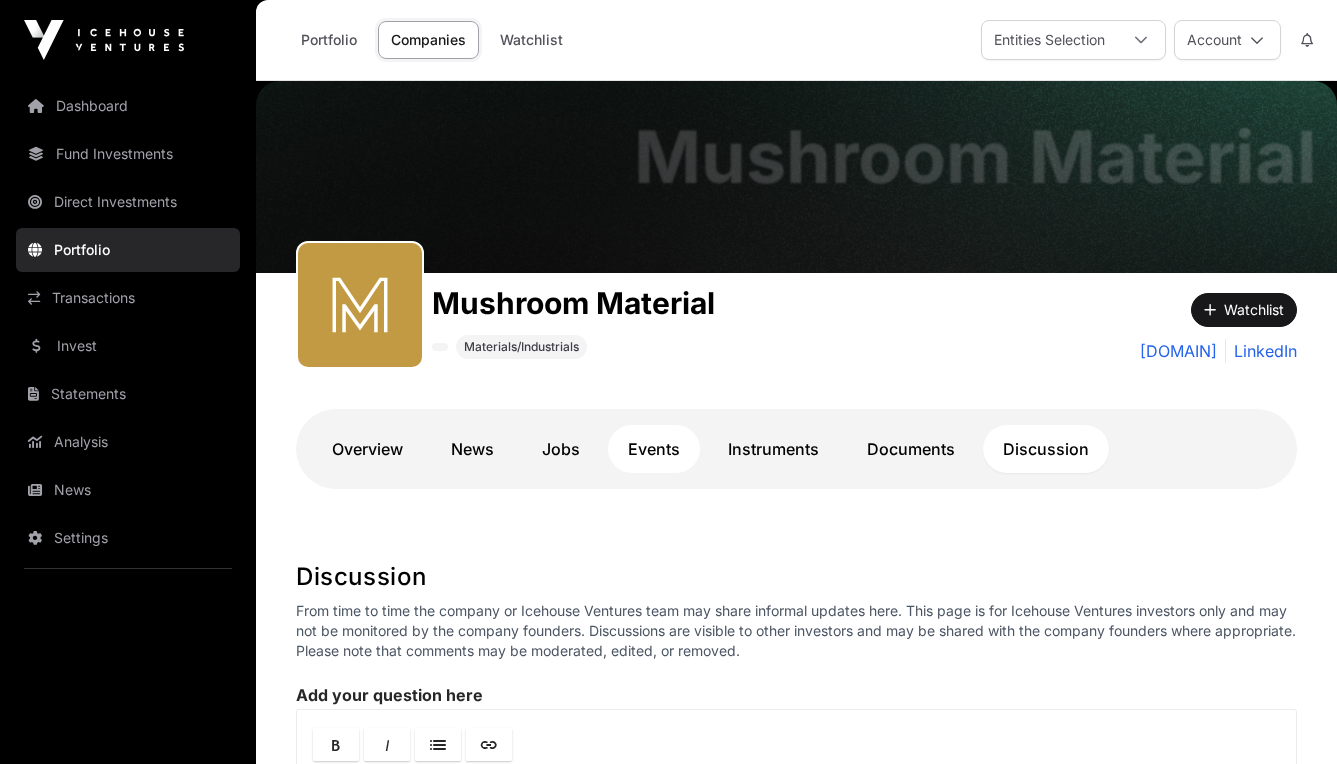 click on "Events" 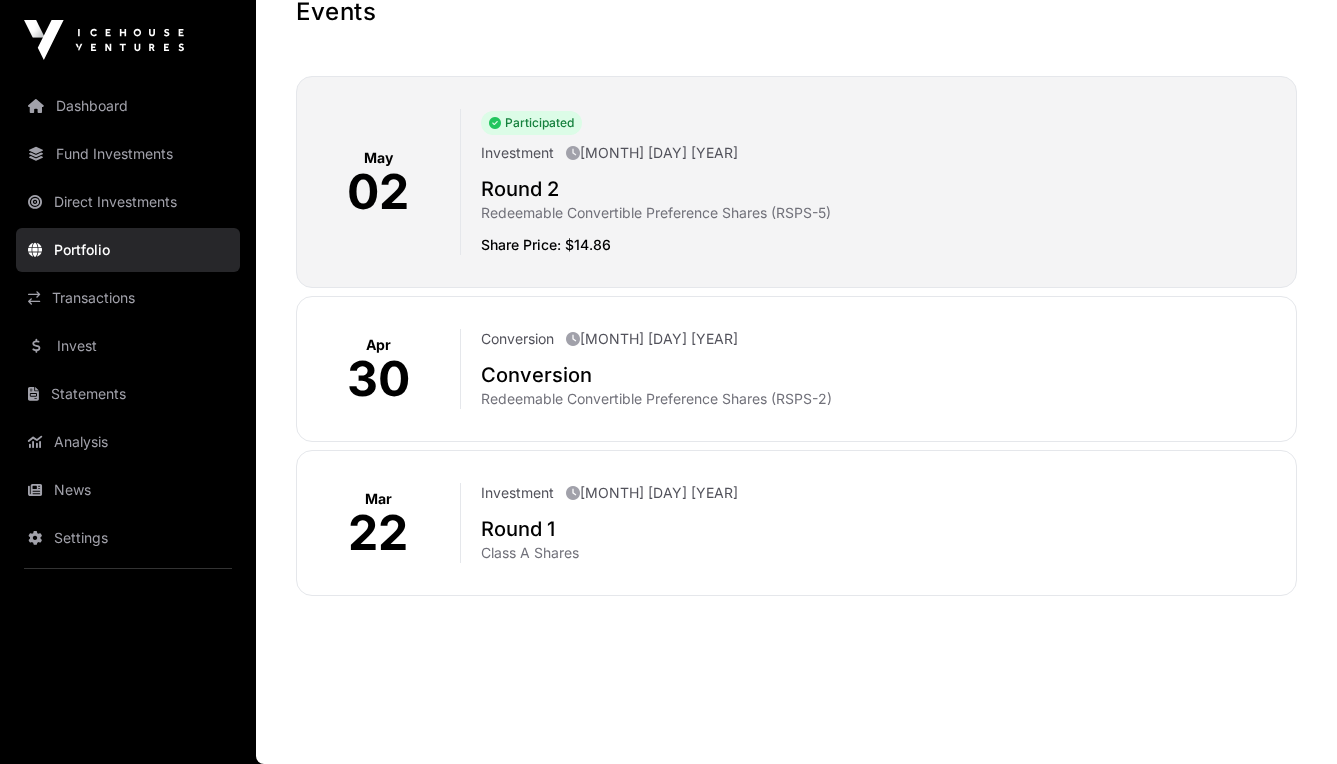 scroll, scrollTop: 565, scrollLeft: 0, axis: vertical 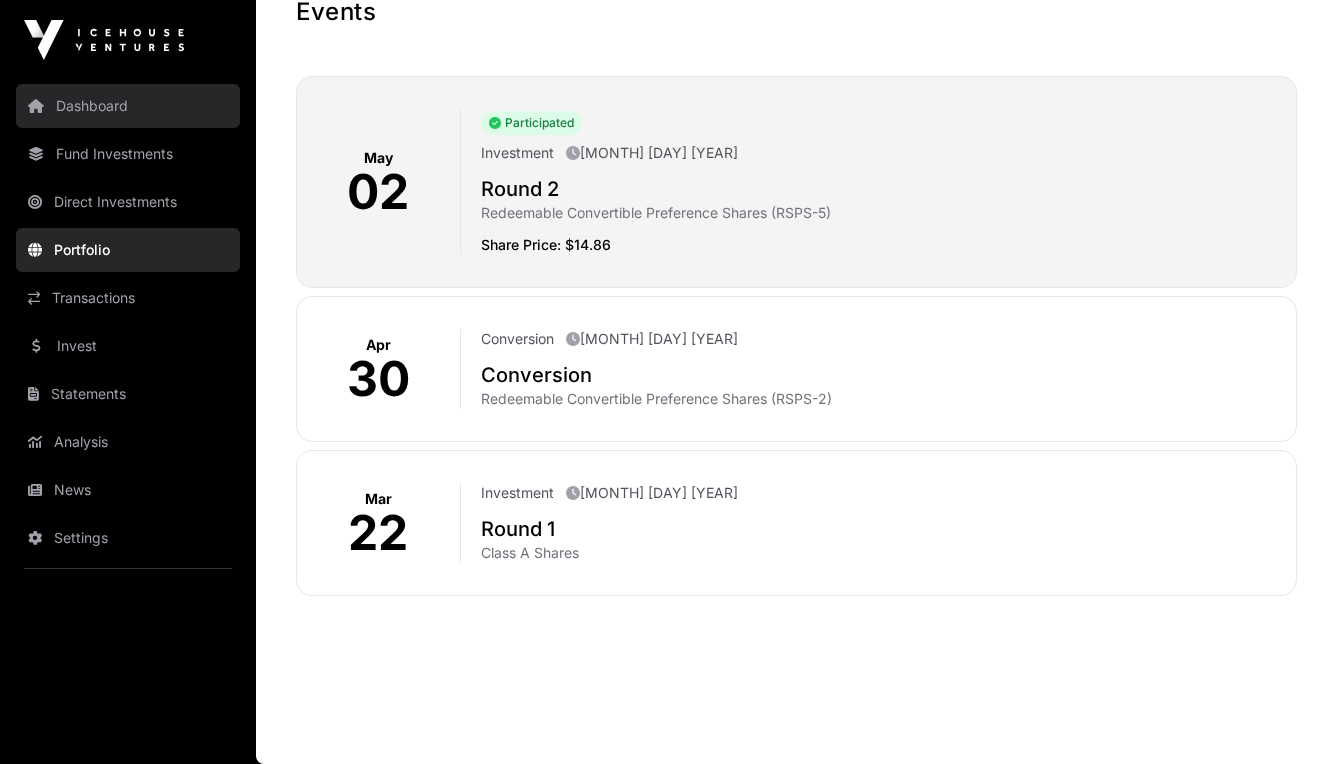 click on "Dashboard" 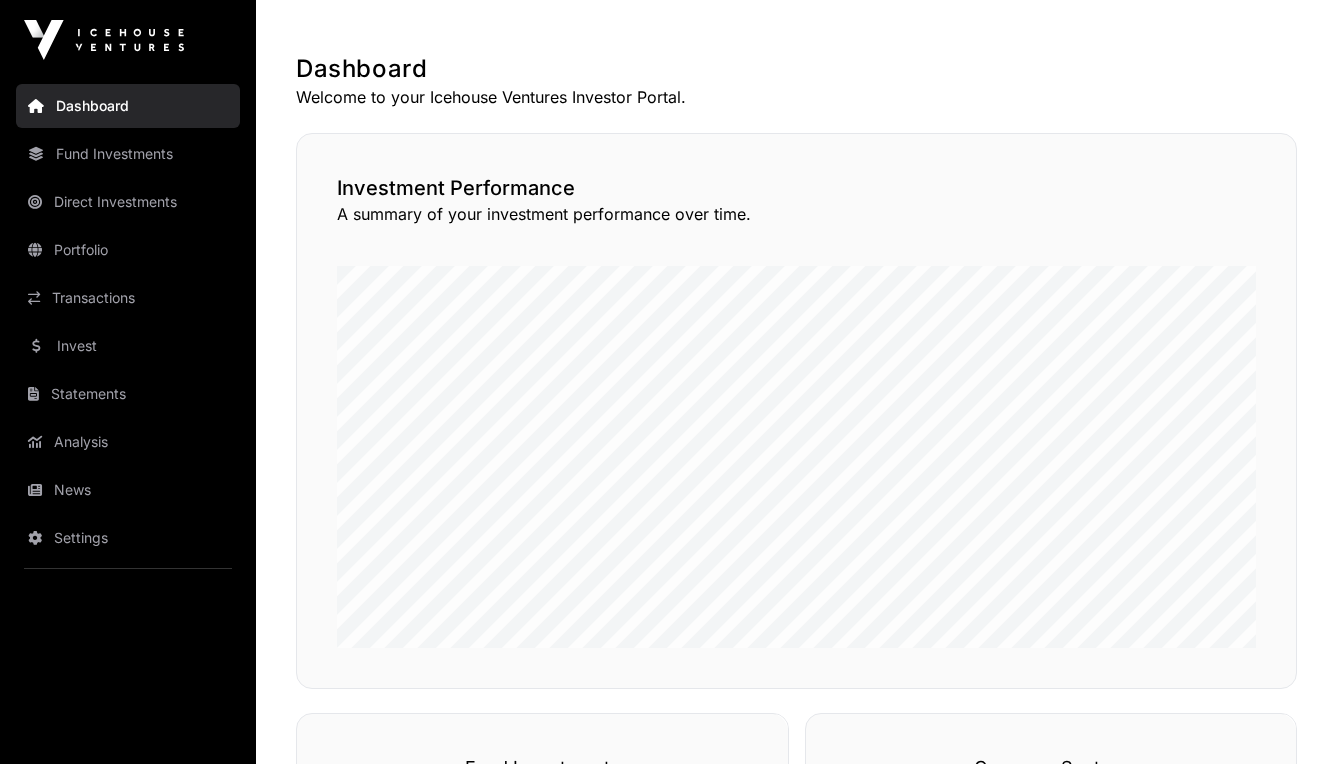 scroll, scrollTop: 365, scrollLeft: 0, axis: vertical 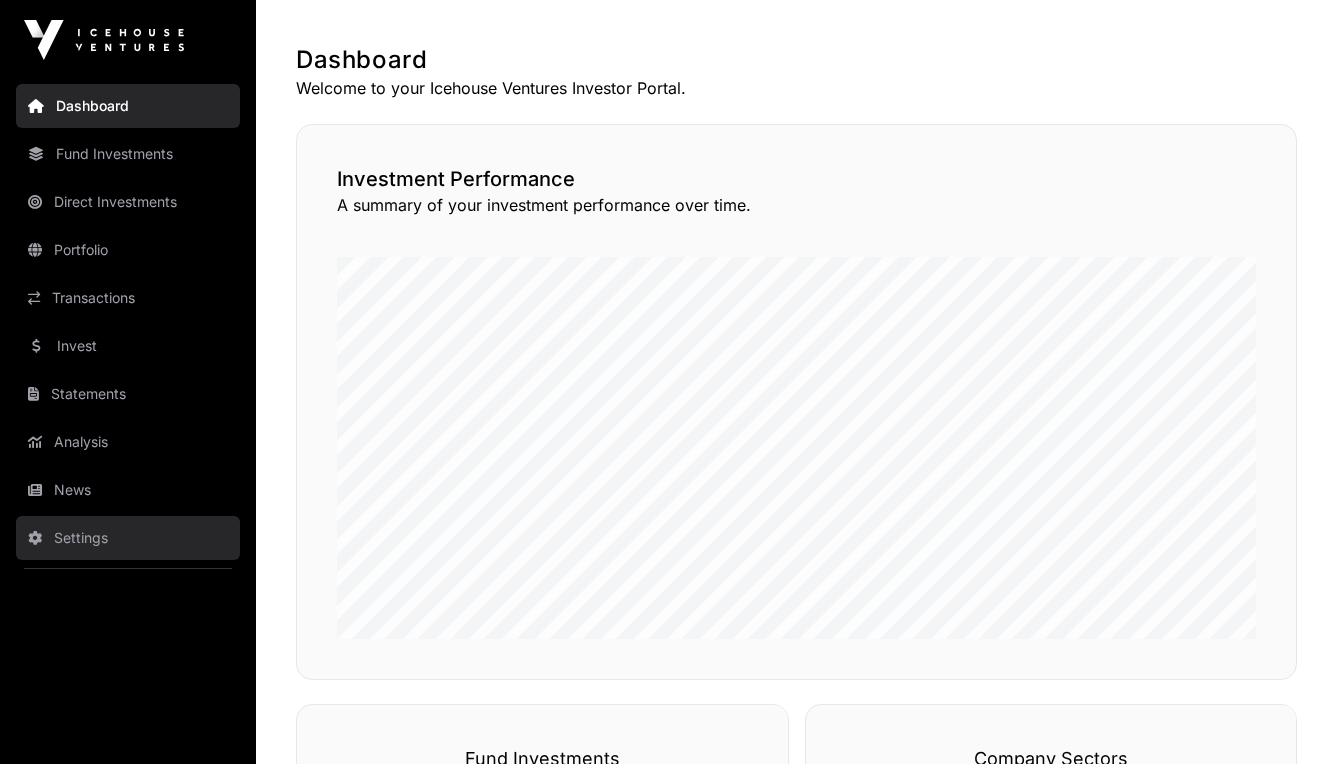 click on "Settings" 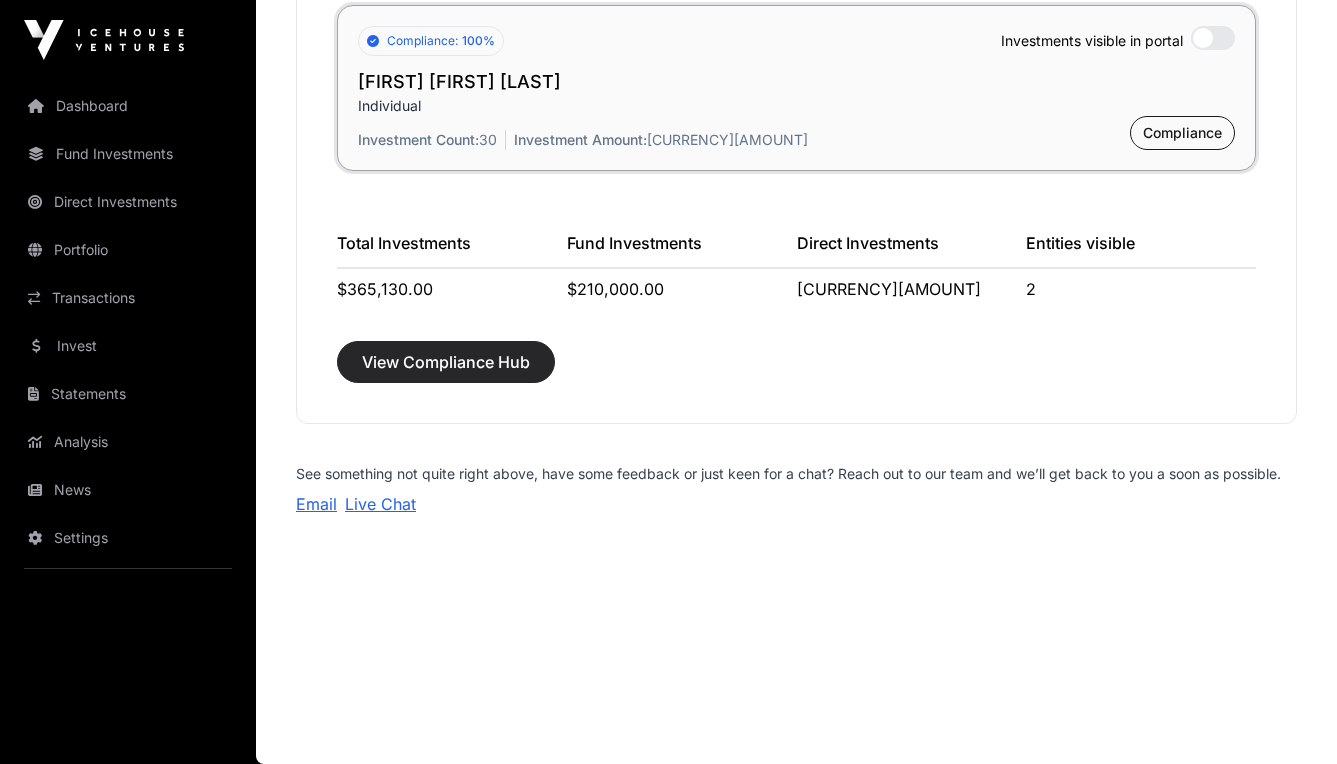 scroll, scrollTop: 1847, scrollLeft: 0, axis: vertical 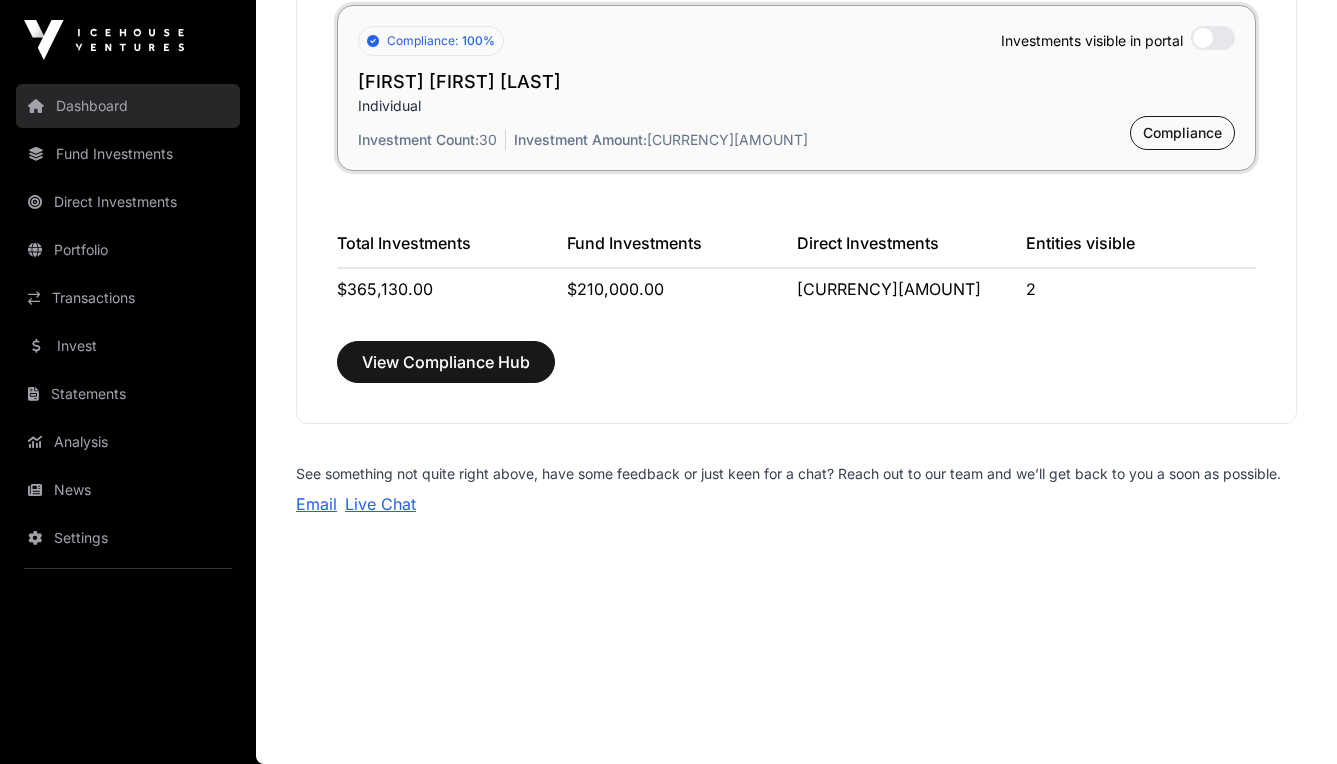 click on "Dashboard" 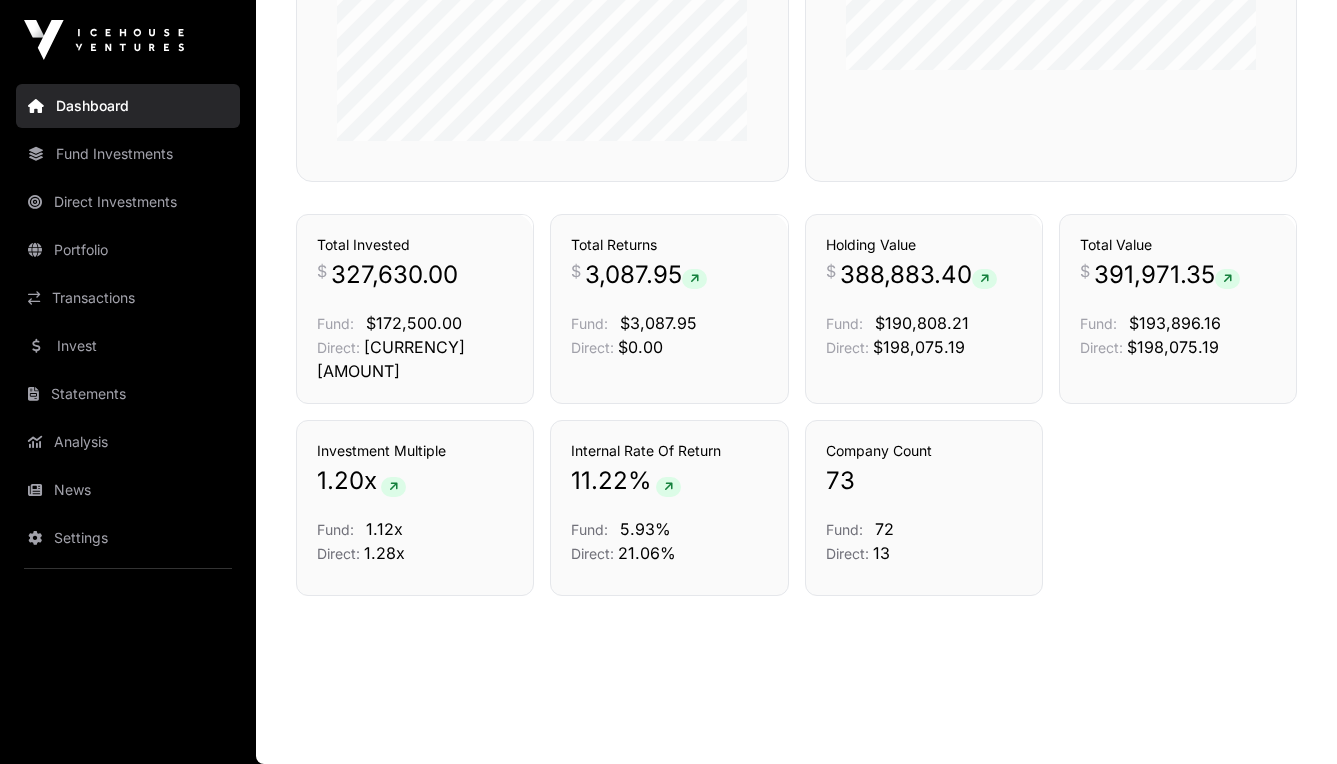 scroll, scrollTop: 0, scrollLeft: 0, axis: both 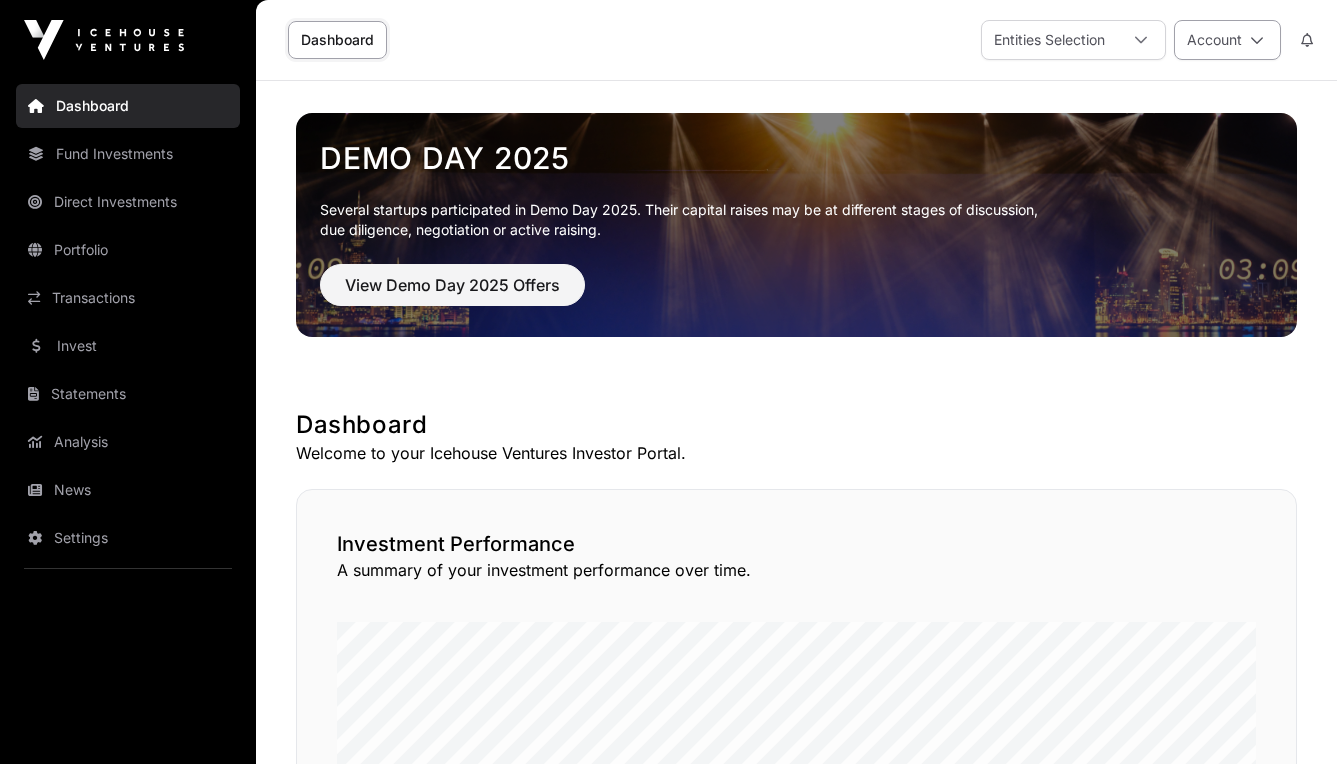 click 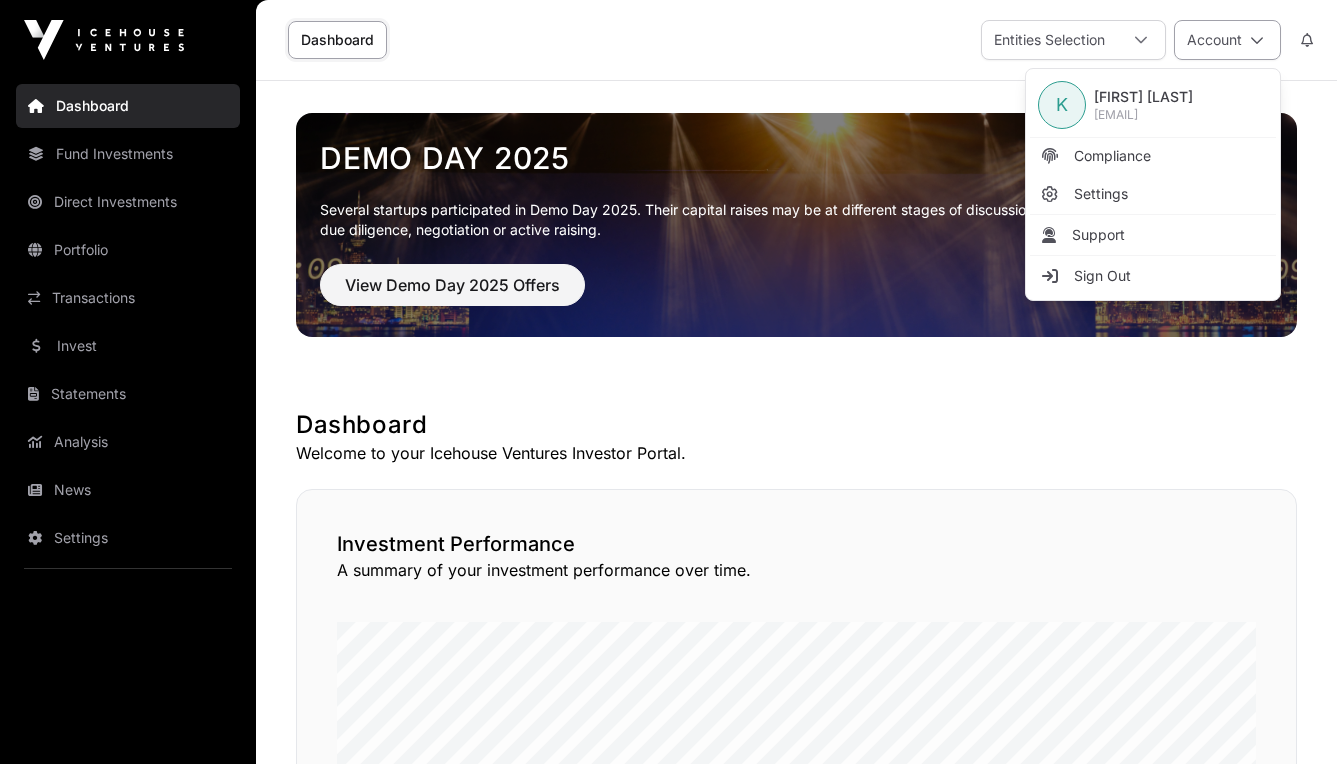 click 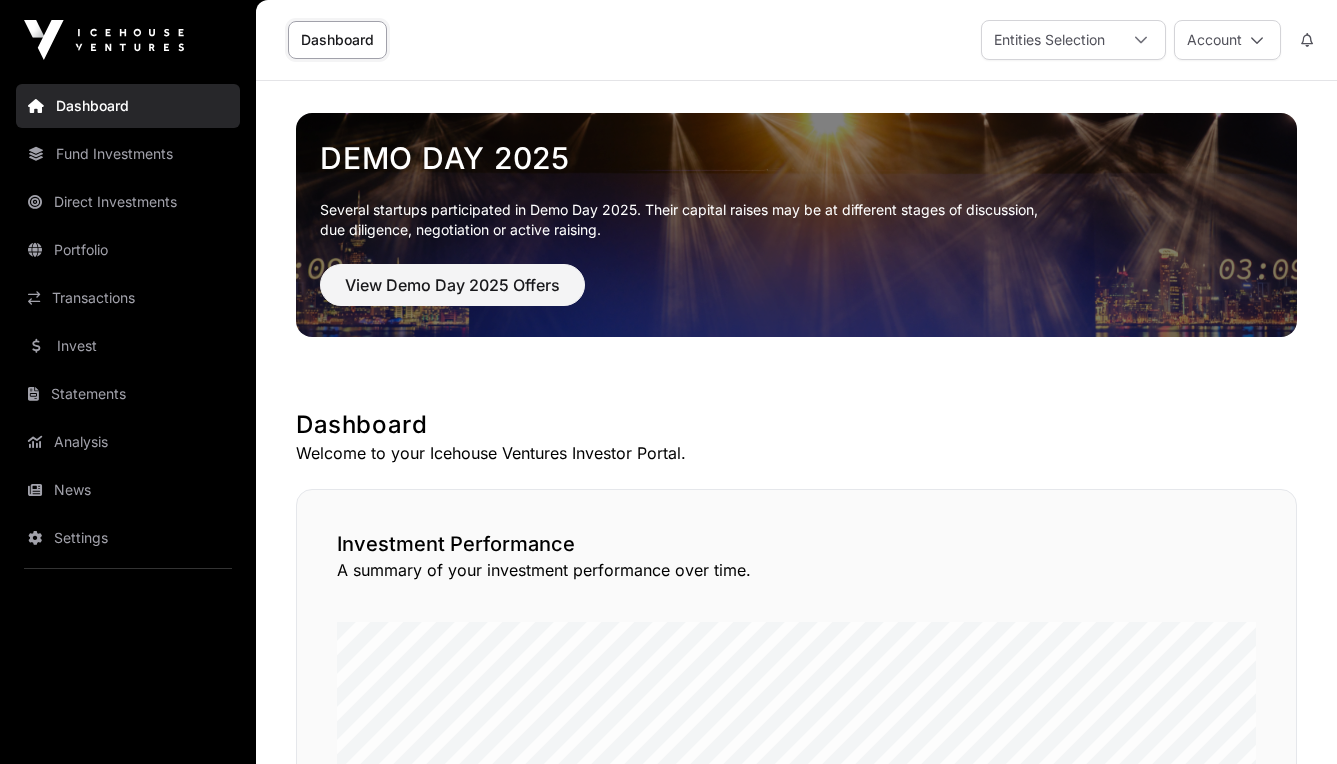 scroll, scrollTop: 0, scrollLeft: 0, axis: both 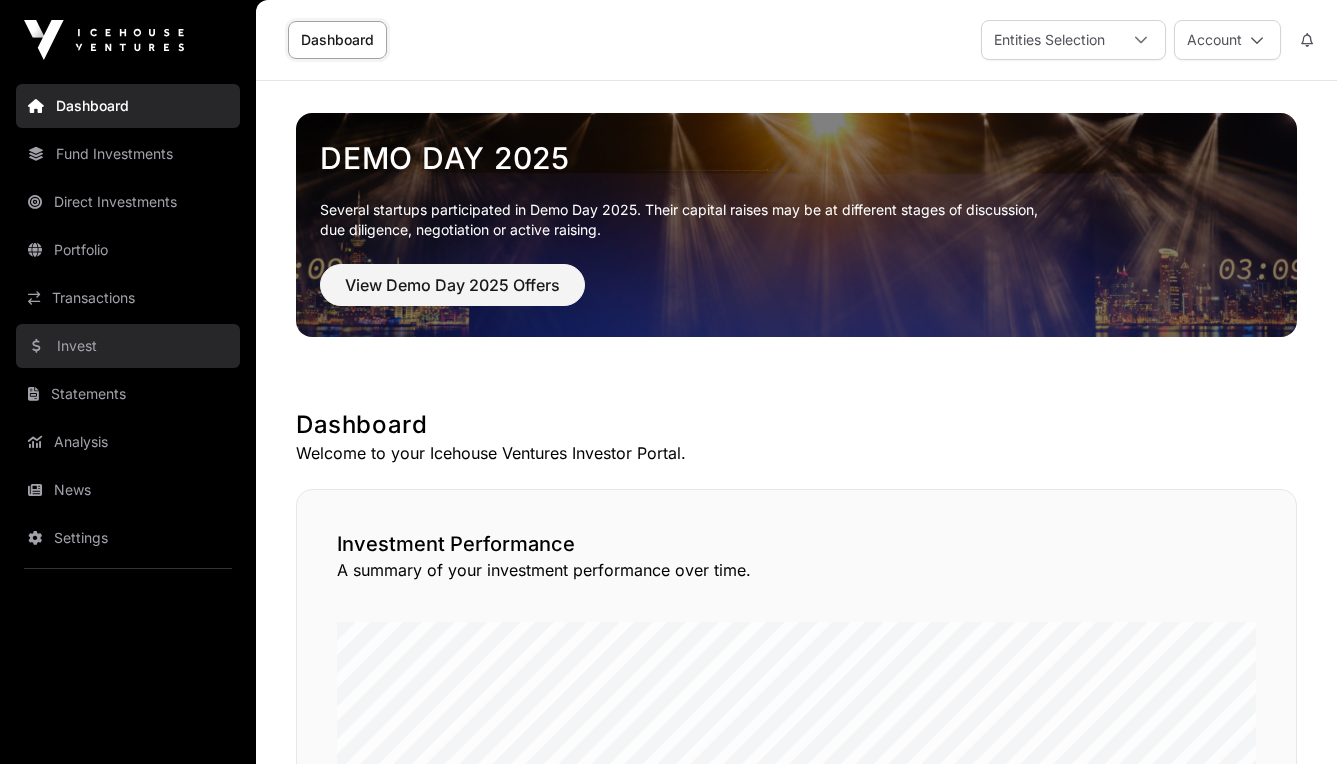 click on "Invest" 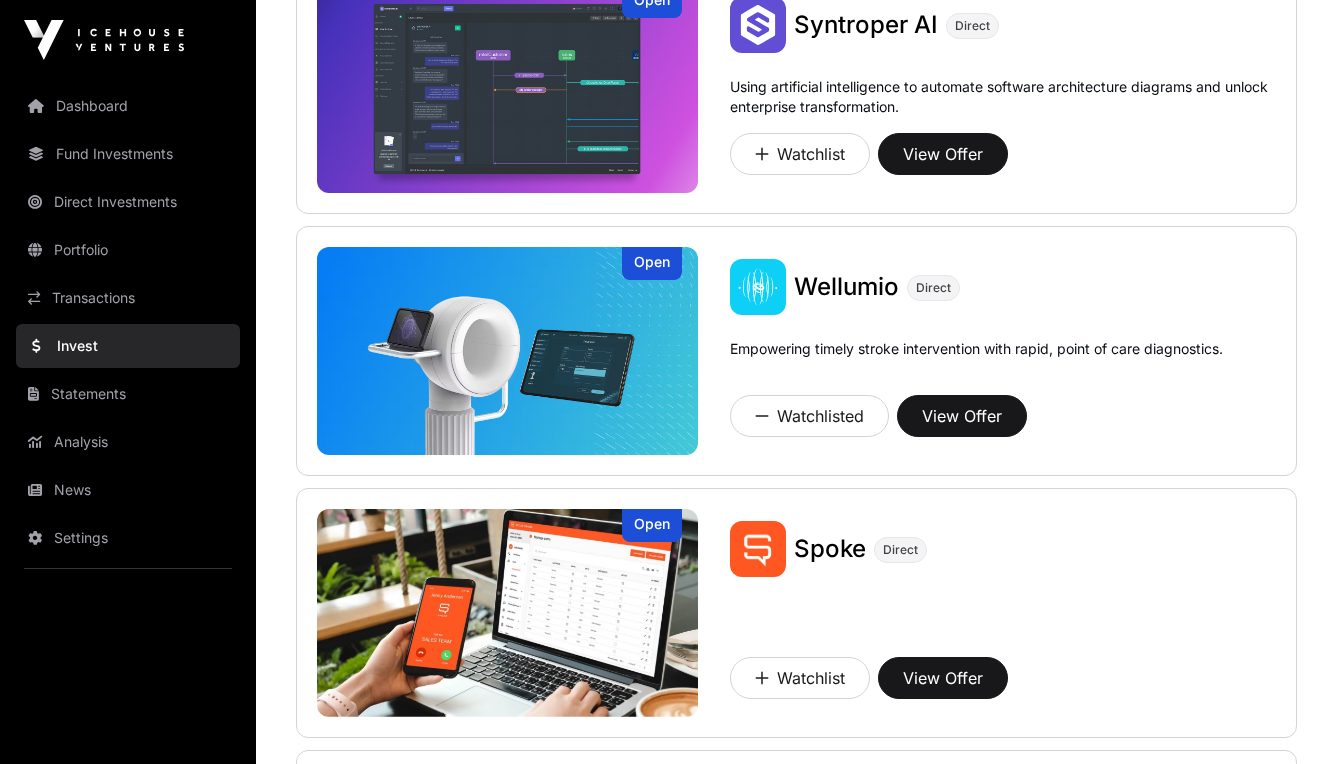 scroll, scrollTop: 2393, scrollLeft: 0, axis: vertical 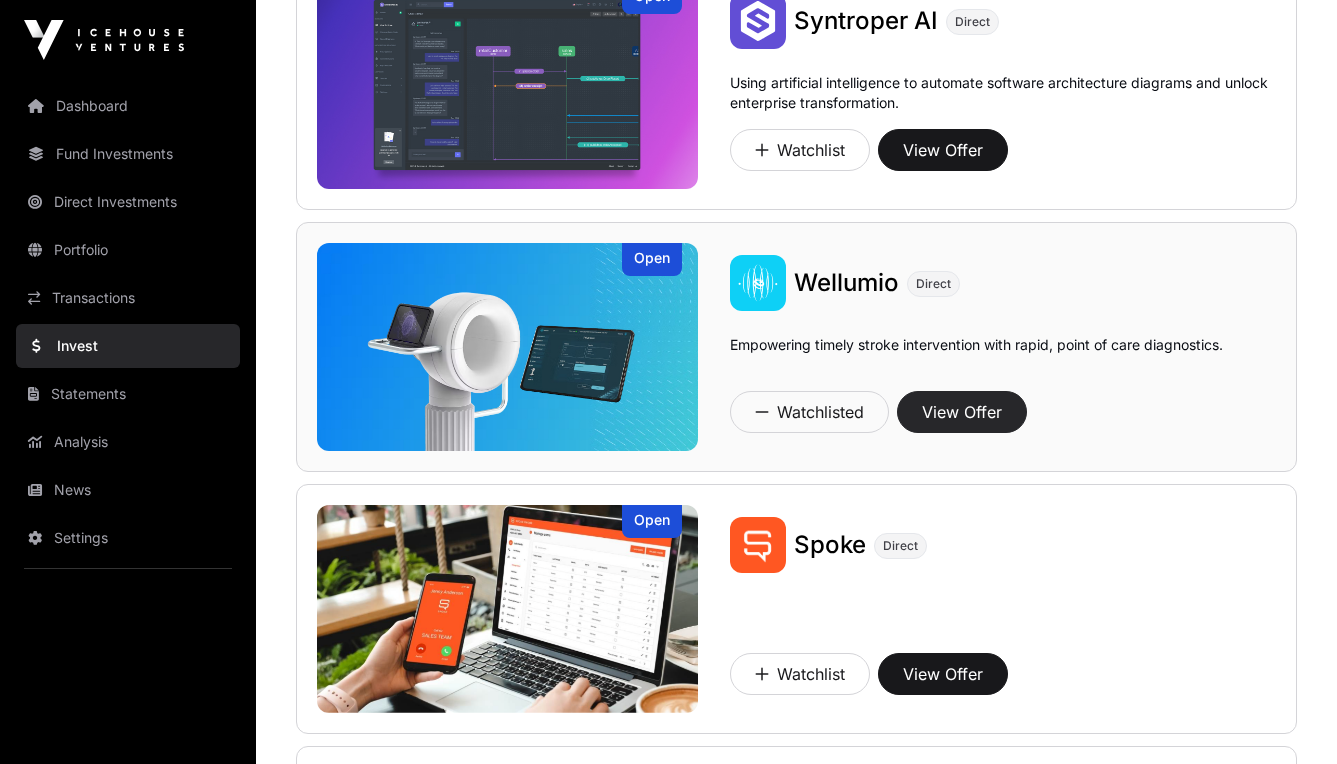 click on "View Offer" 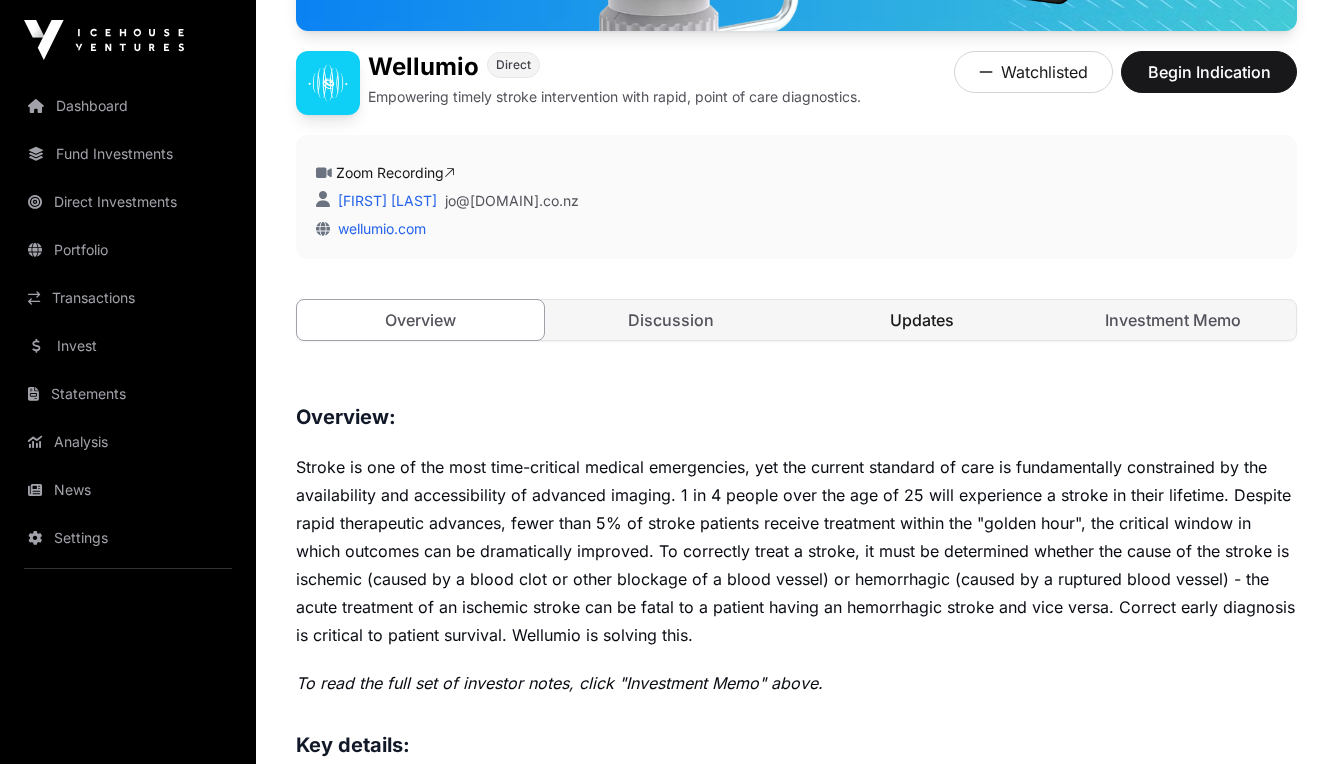 scroll, scrollTop: 465, scrollLeft: 0, axis: vertical 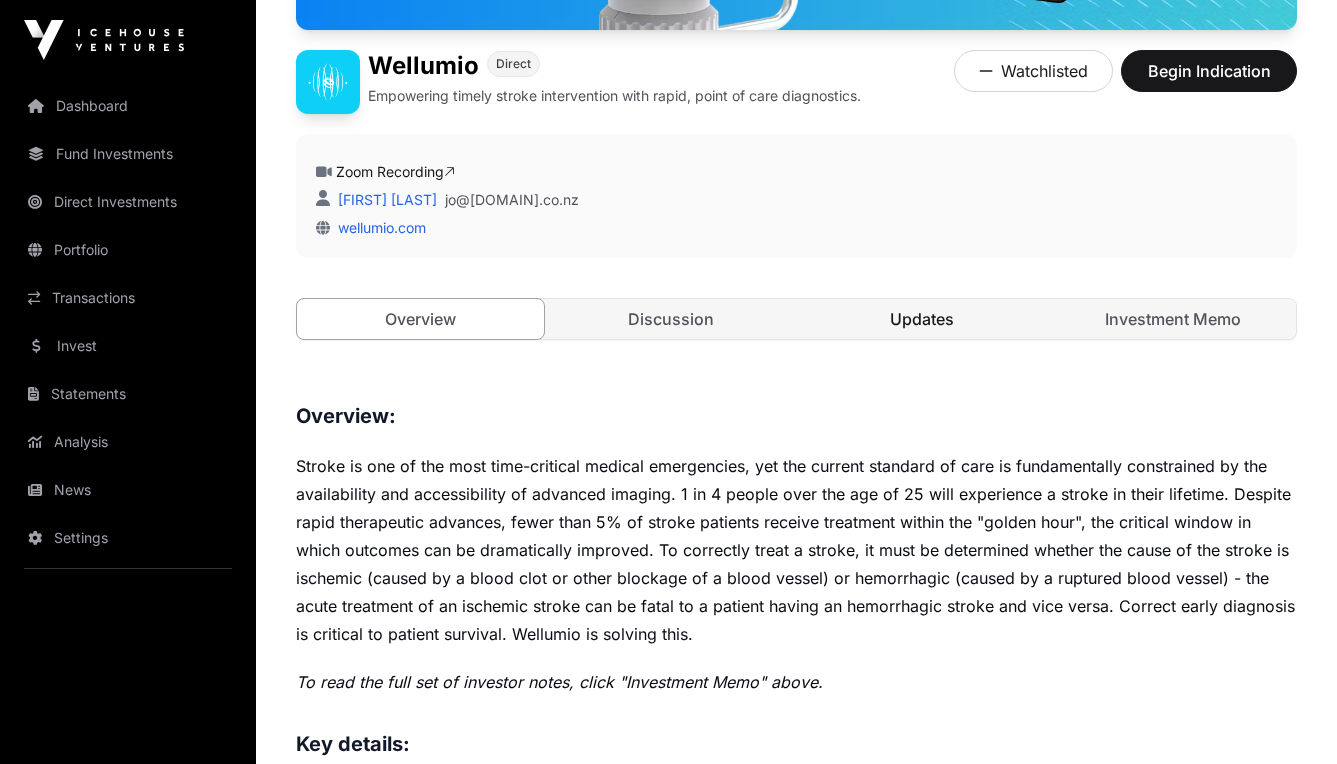 click on "Updates" 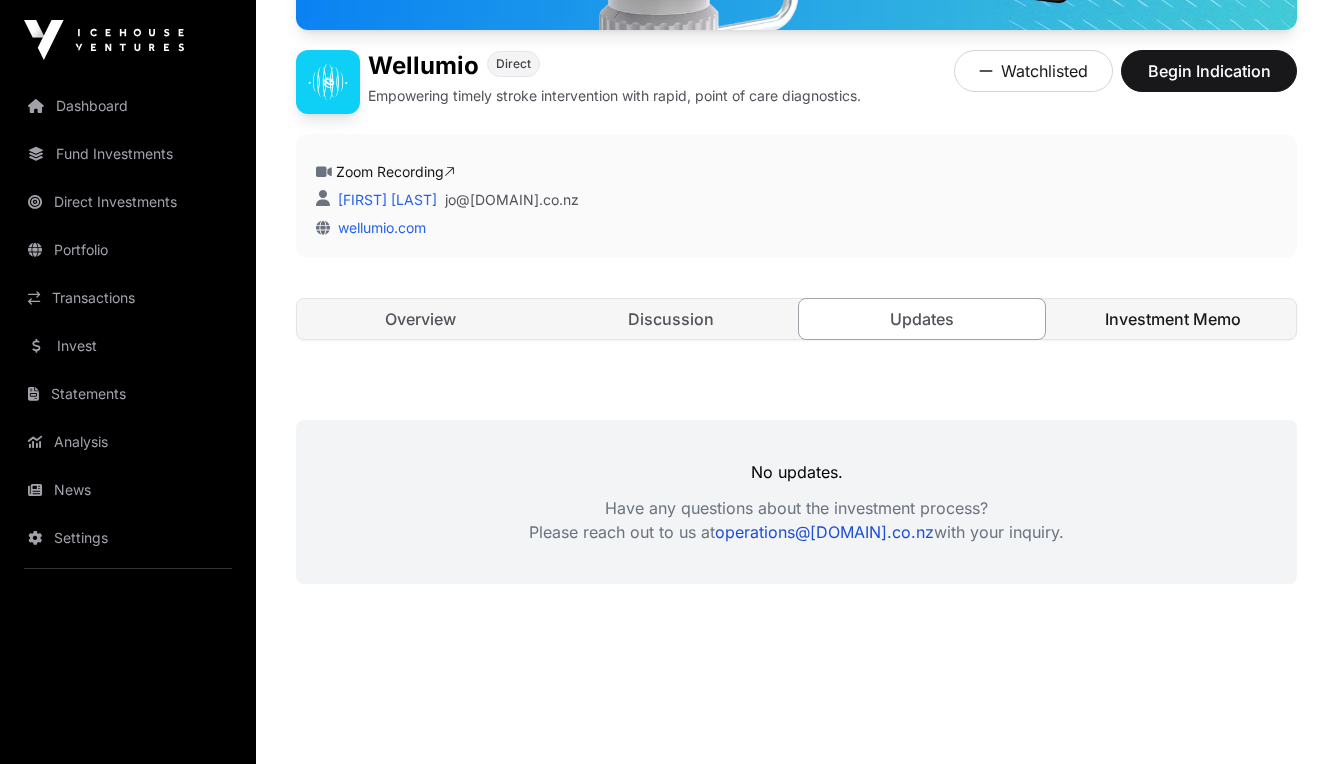 click on "Investment Memo" 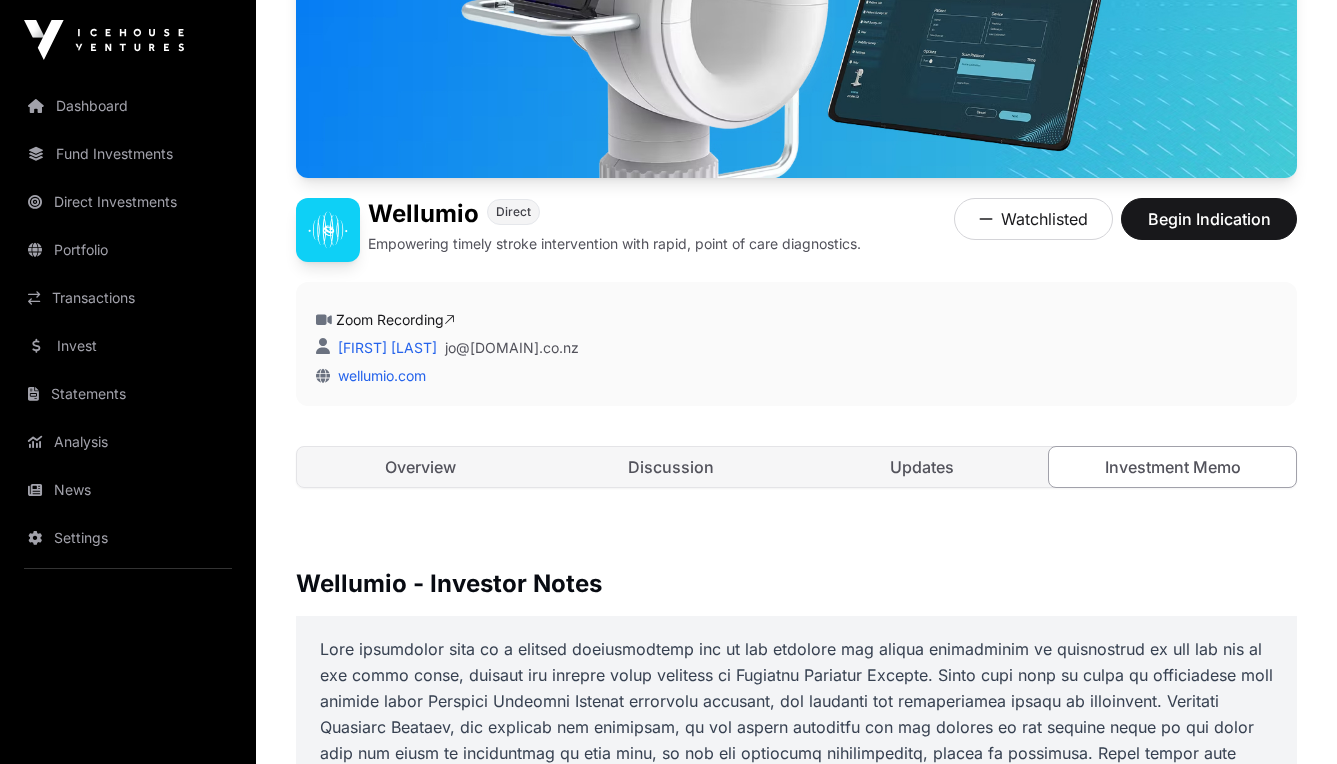 scroll, scrollTop: 305, scrollLeft: 0, axis: vertical 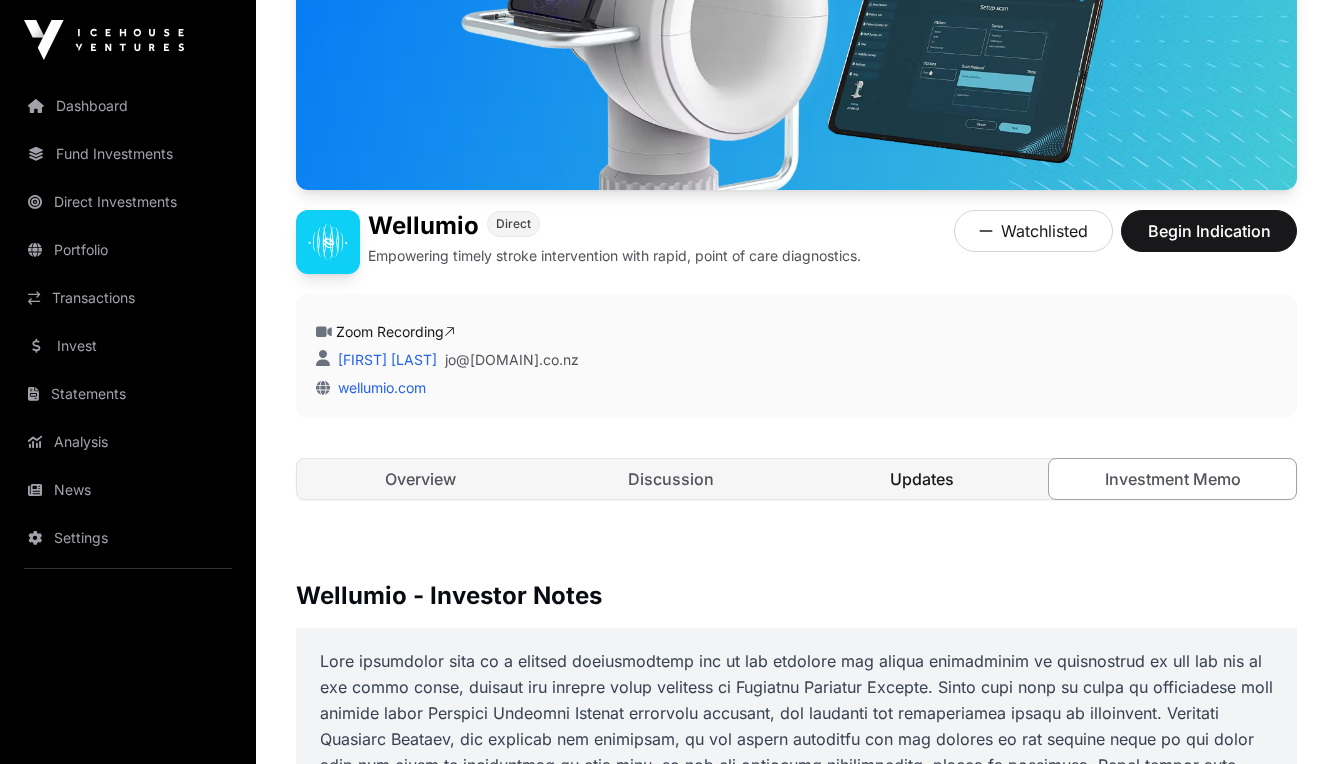 click on "Updates" 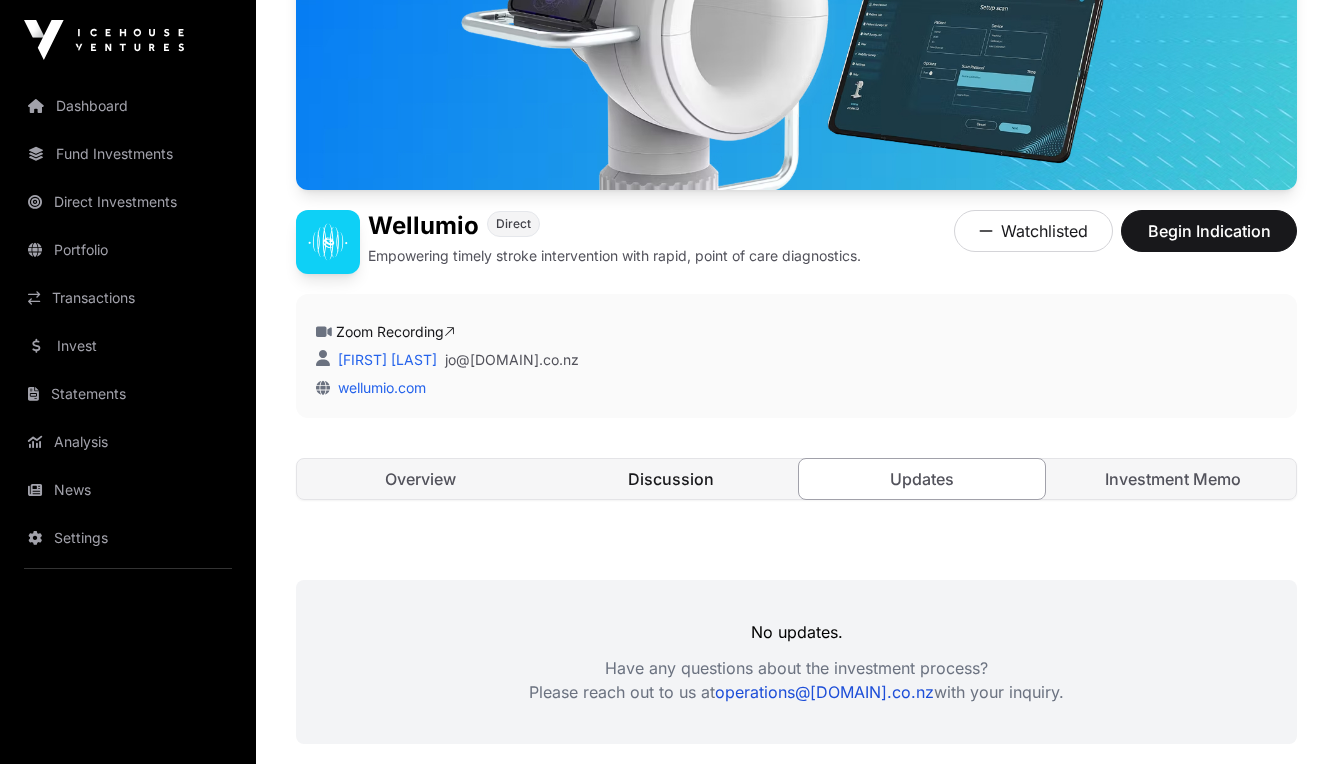 click on "Discussion" 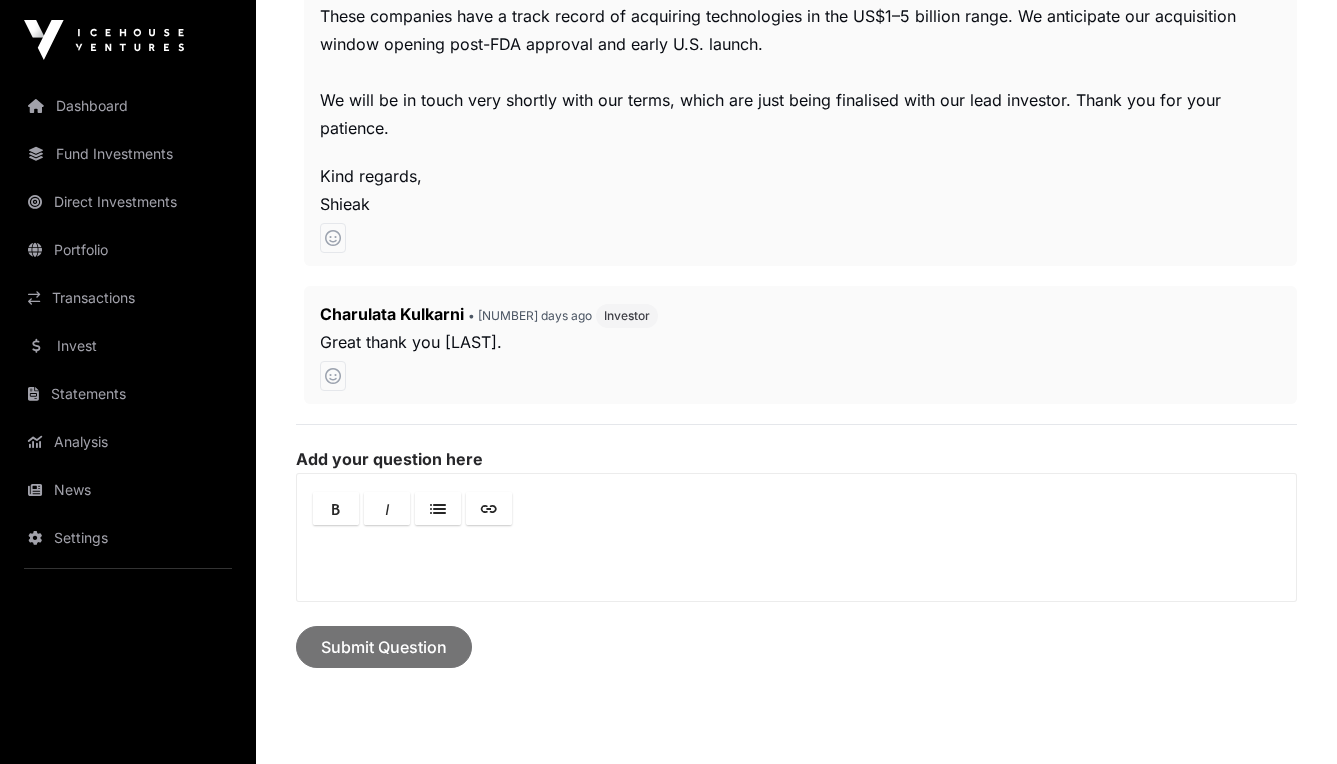 scroll, scrollTop: 5909, scrollLeft: 0, axis: vertical 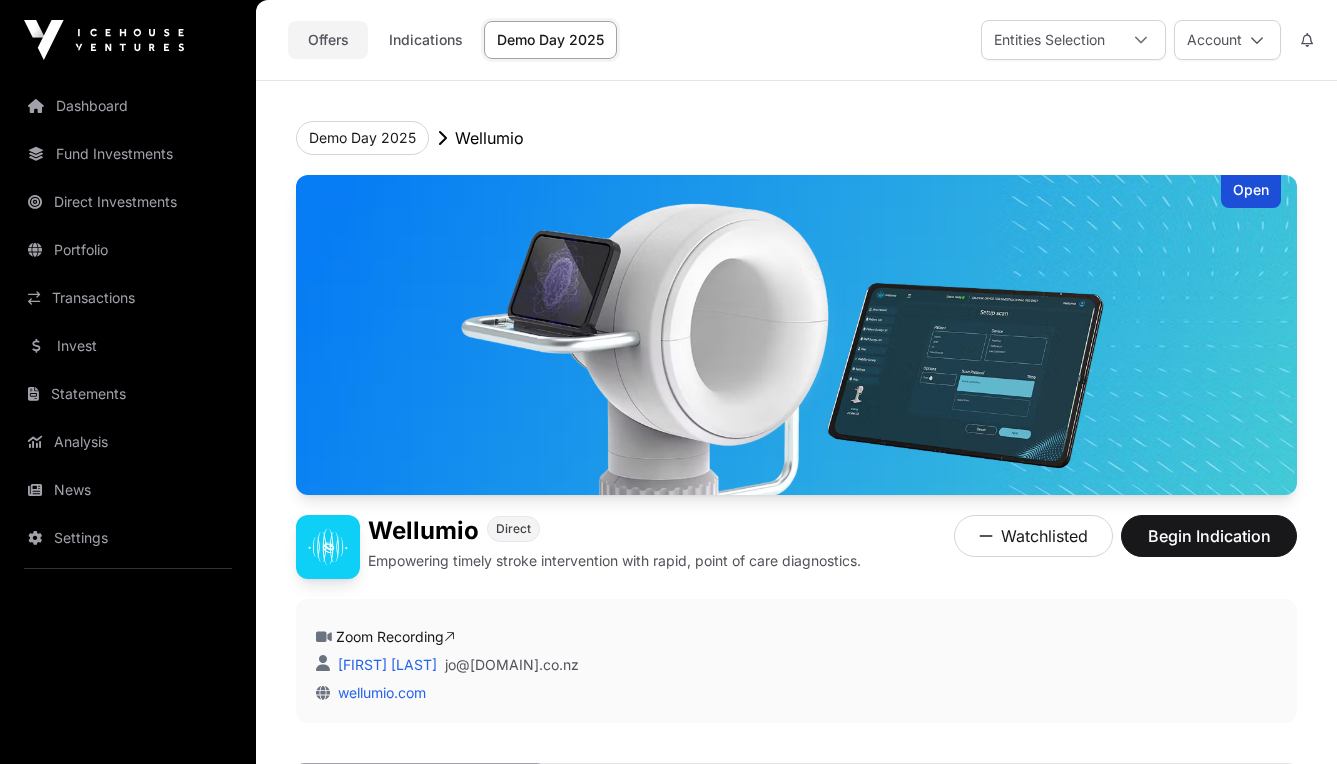 click on "Offers" 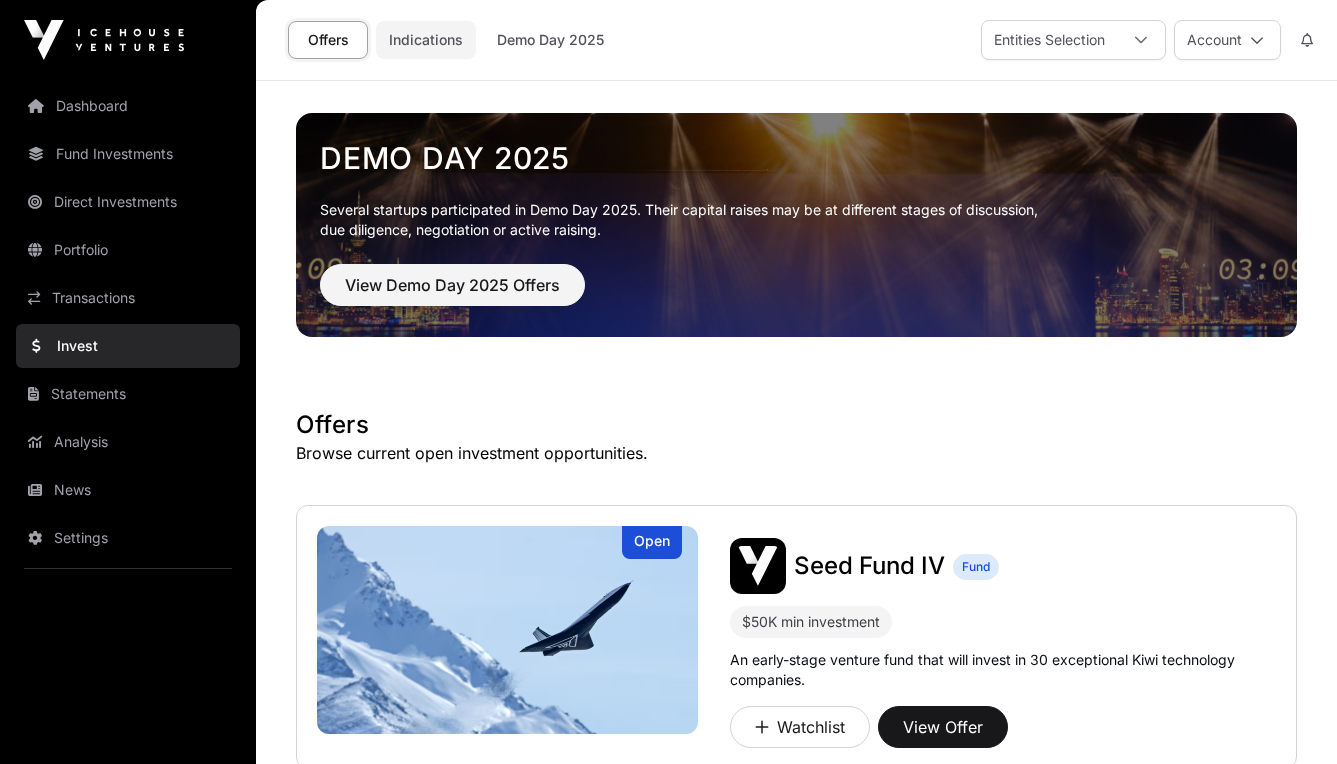 click on "Indications" 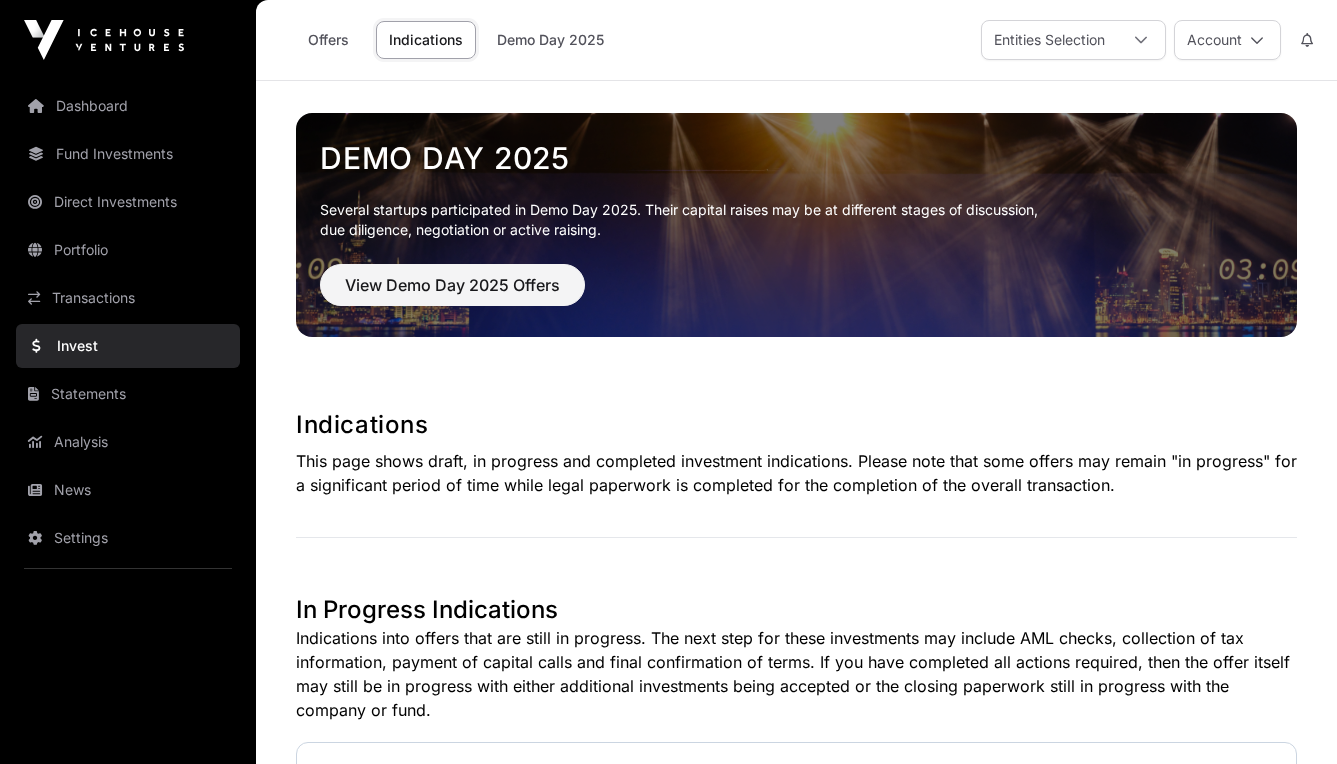 scroll, scrollTop: 0, scrollLeft: 0, axis: both 